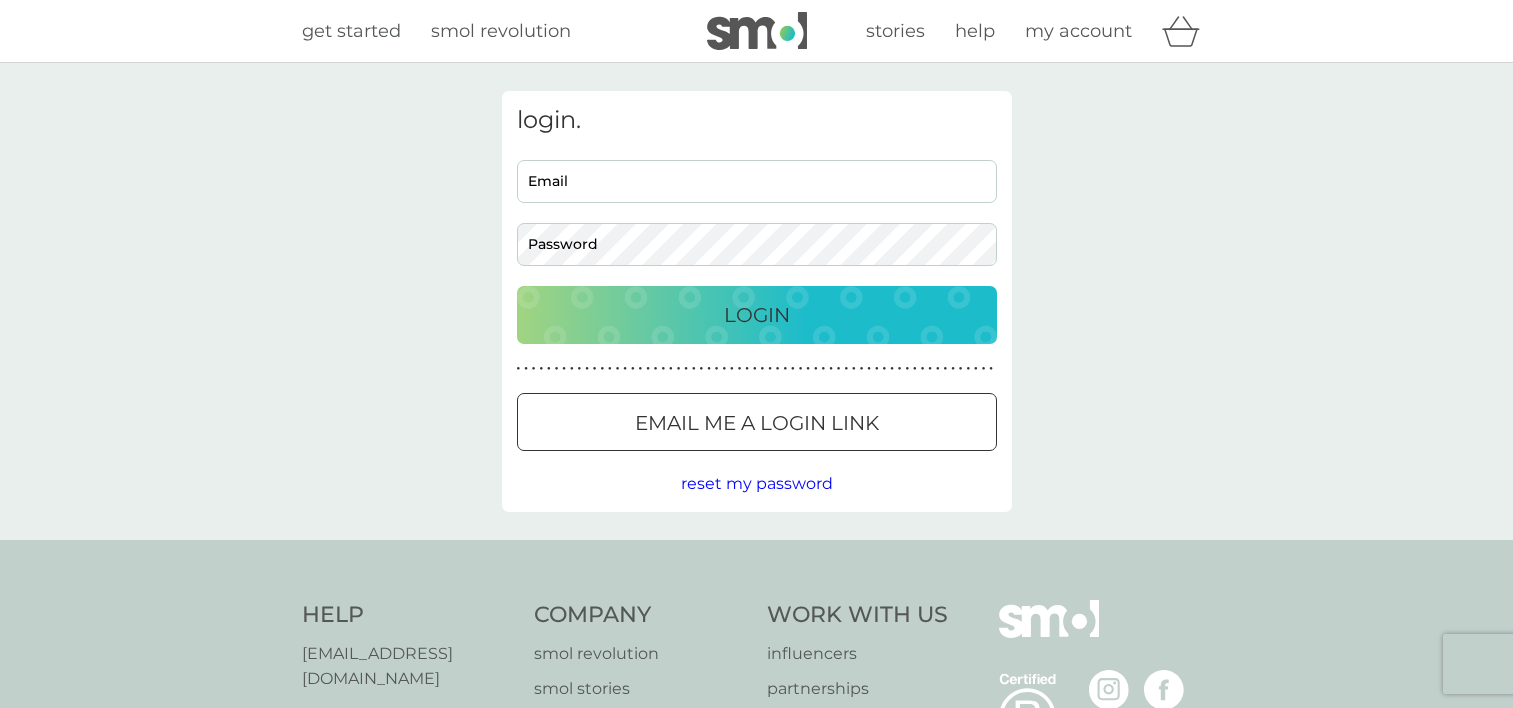 scroll, scrollTop: 0, scrollLeft: 0, axis: both 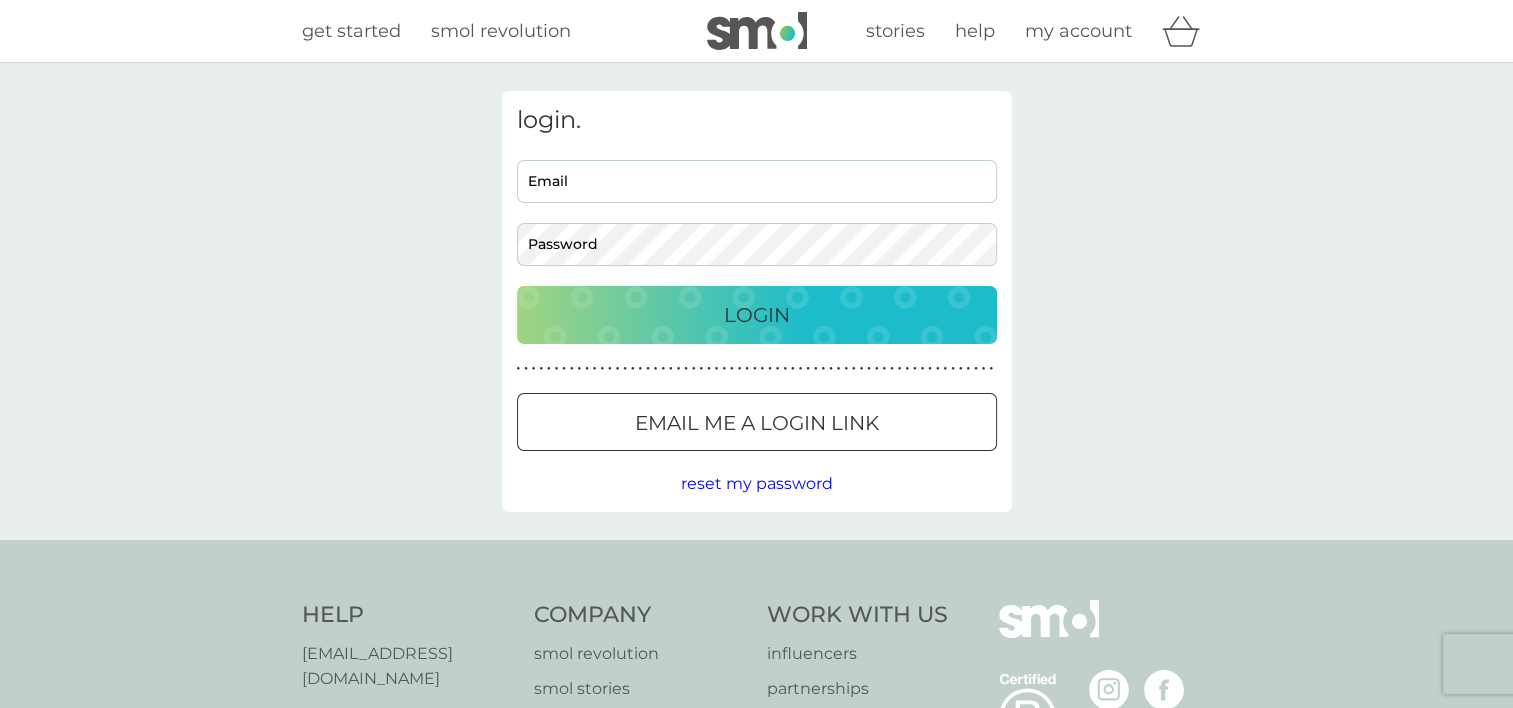 type on "[EMAIL_ADDRESS][DOMAIN_NAME]" 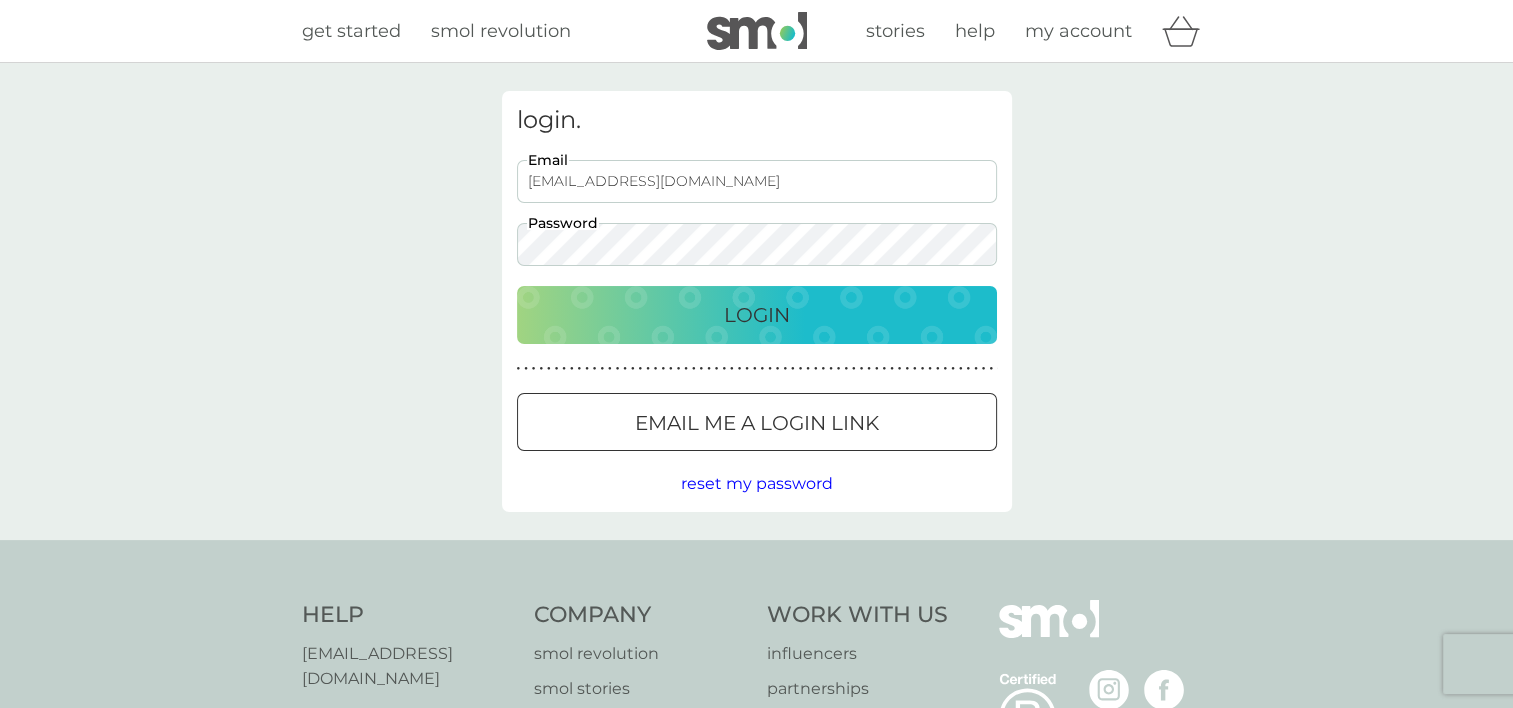 click on "Login" at bounding box center [757, 315] 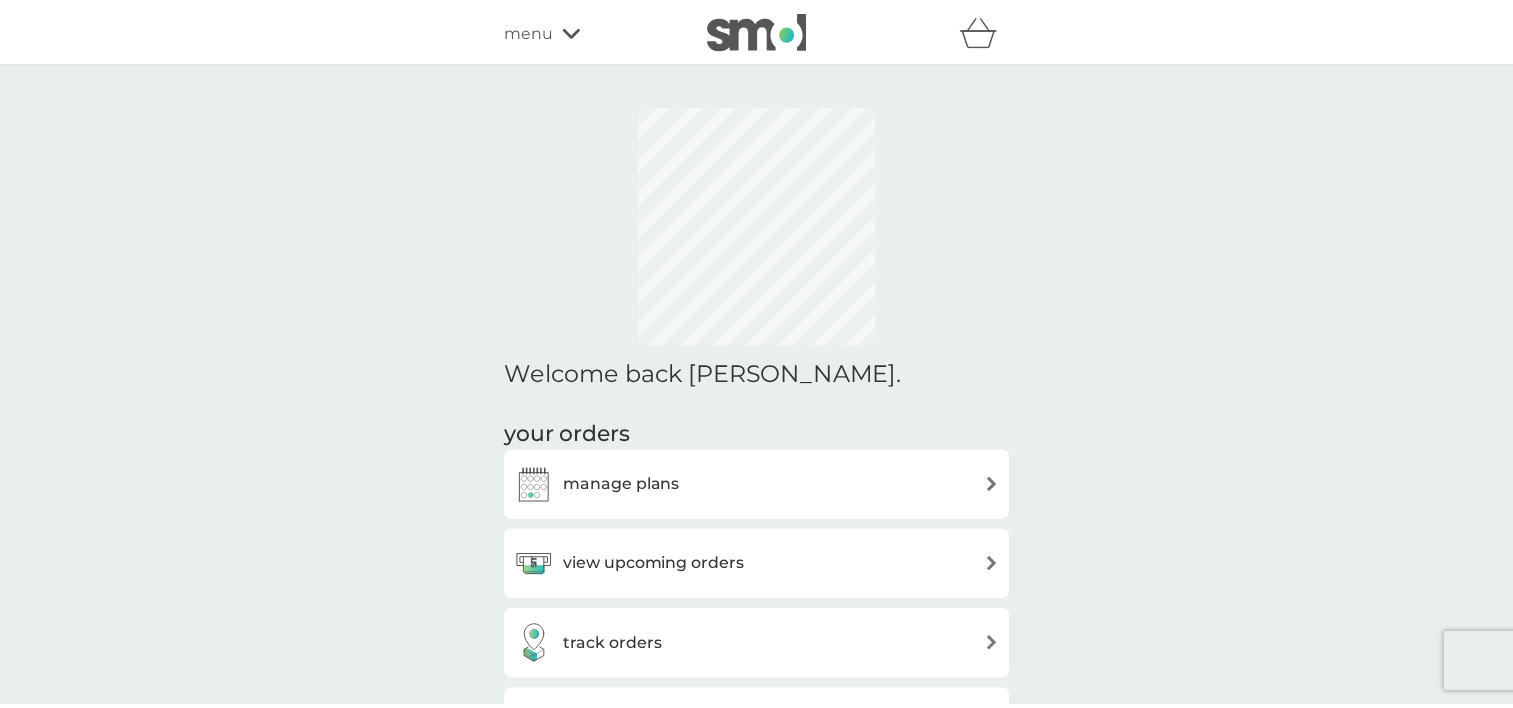 scroll, scrollTop: 0, scrollLeft: 0, axis: both 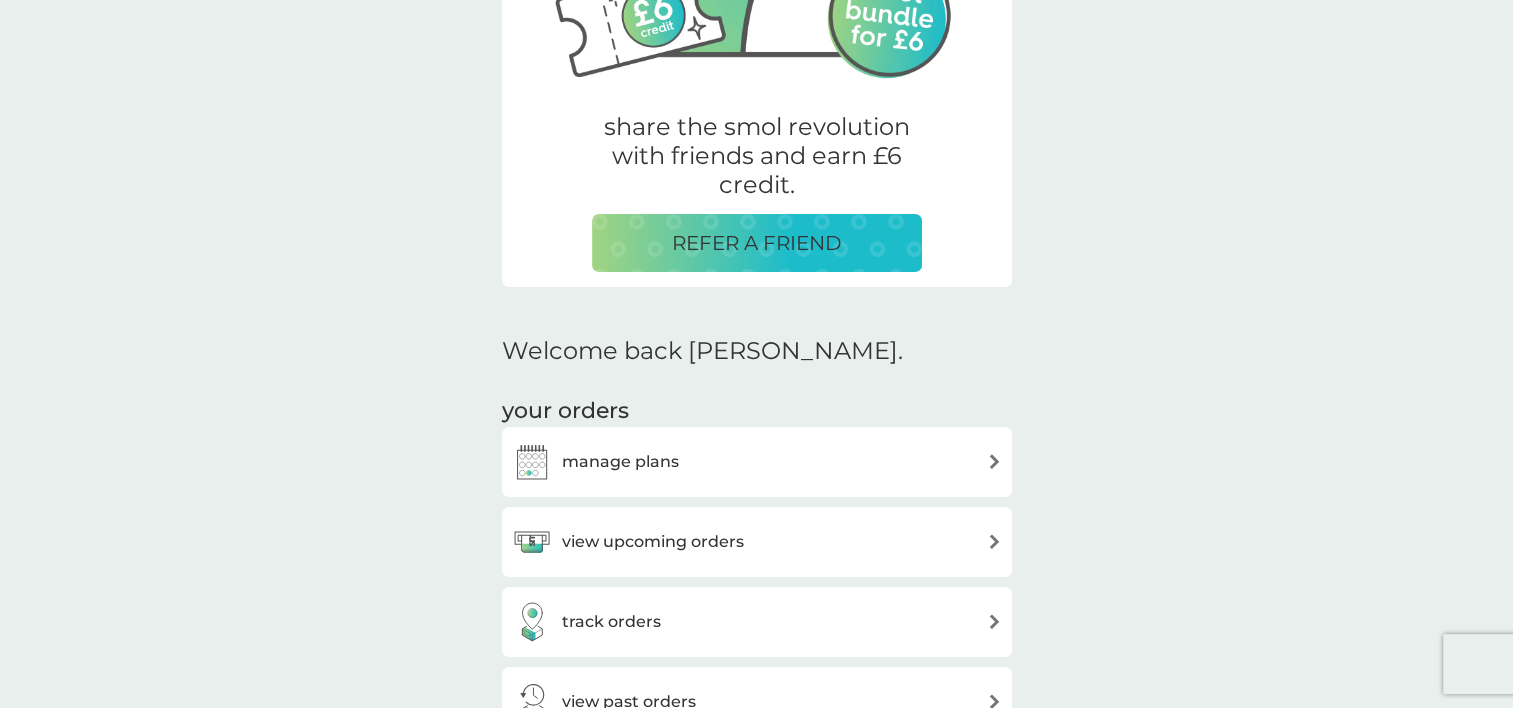 click on "manage plans" at bounding box center (757, 462) 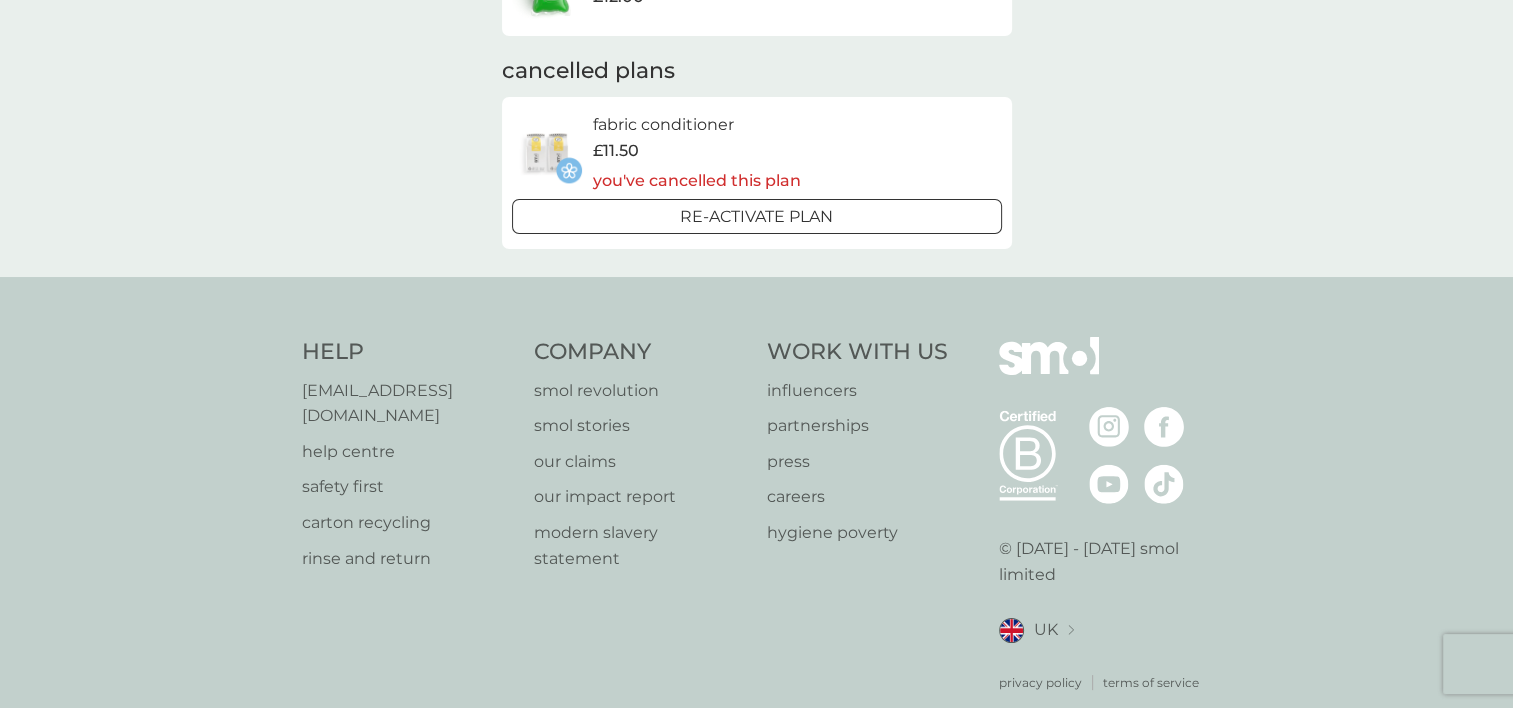 scroll, scrollTop: 0, scrollLeft: 0, axis: both 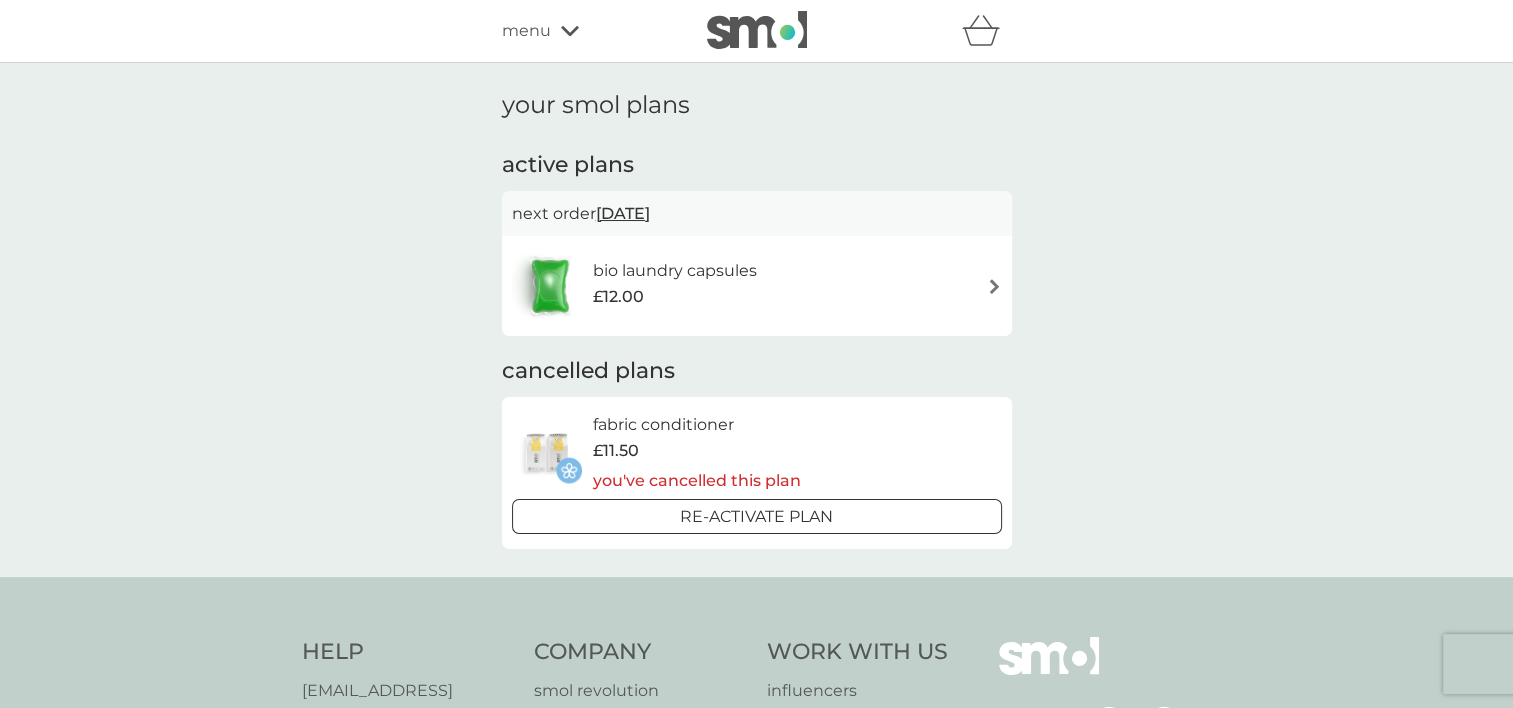 click at bounding box center (994, 286) 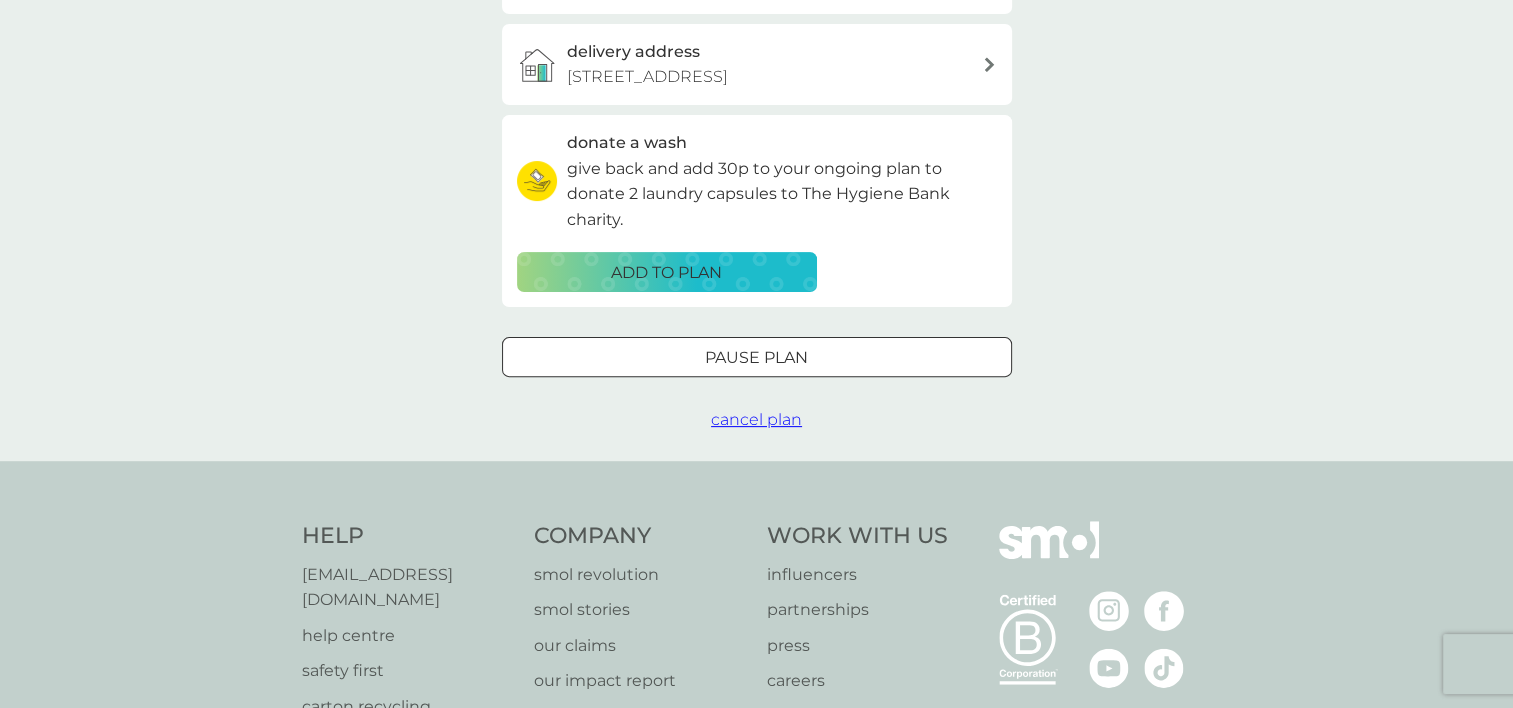 scroll, scrollTop: 600, scrollLeft: 0, axis: vertical 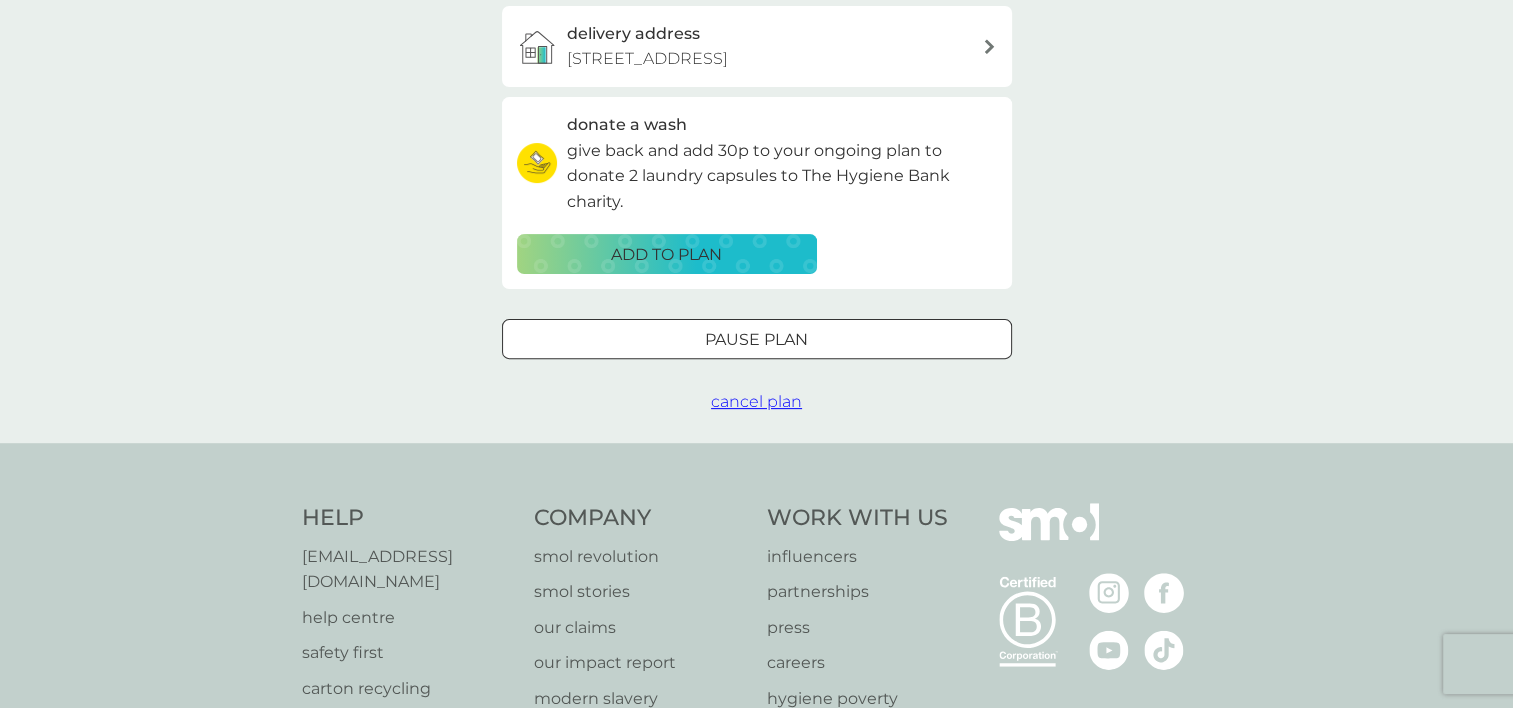 click on "cancel plan" at bounding box center (756, 401) 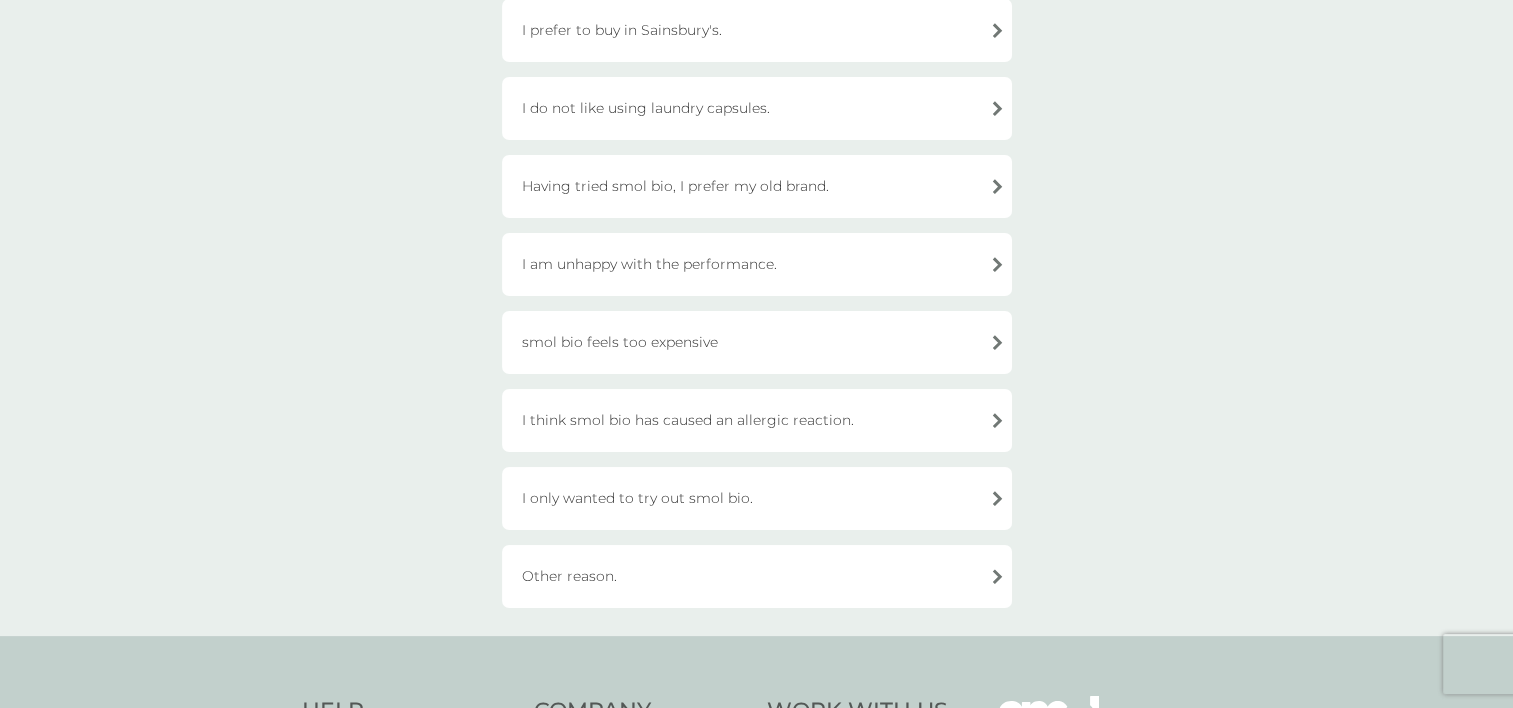 scroll, scrollTop: 500, scrollLeft: 0, axis: vertical 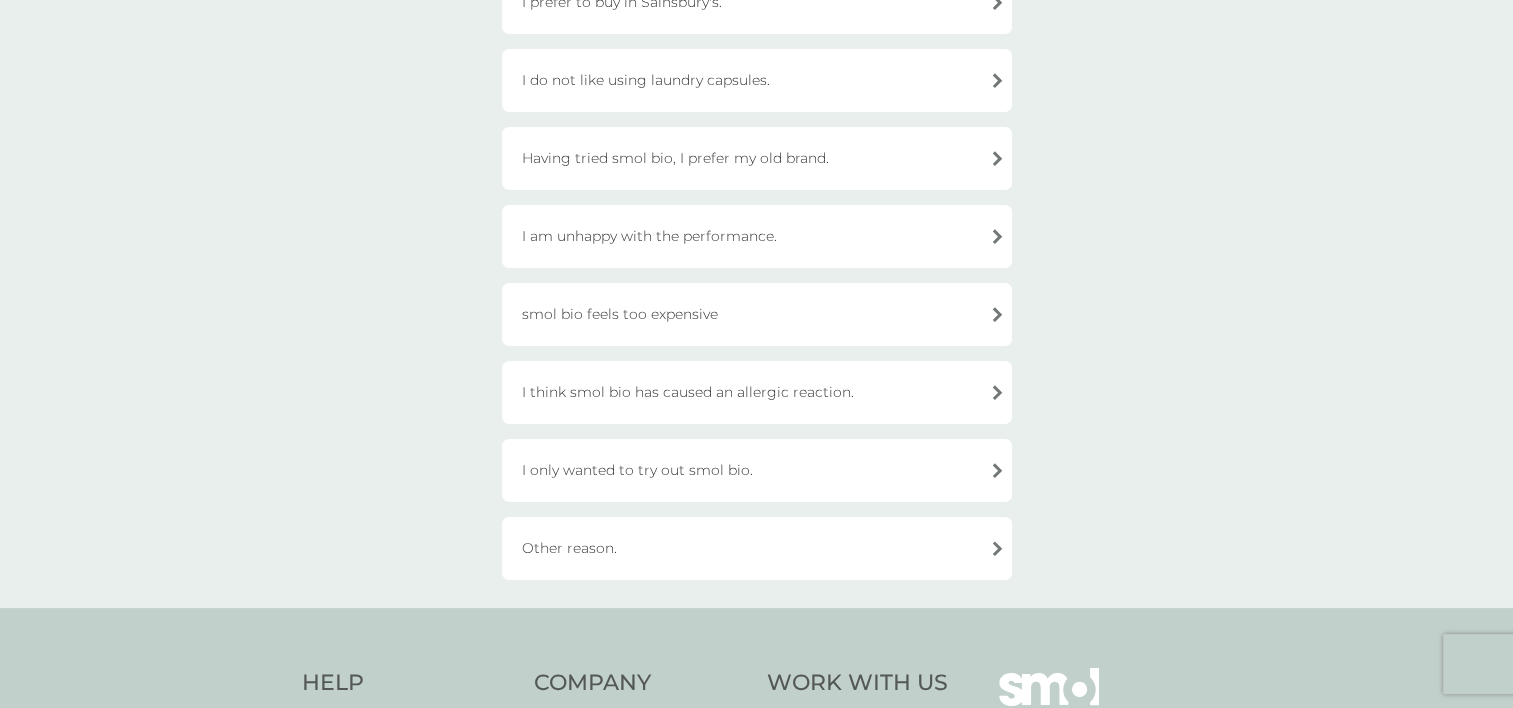 click on "Other reason." at bounding box center [757, 548] 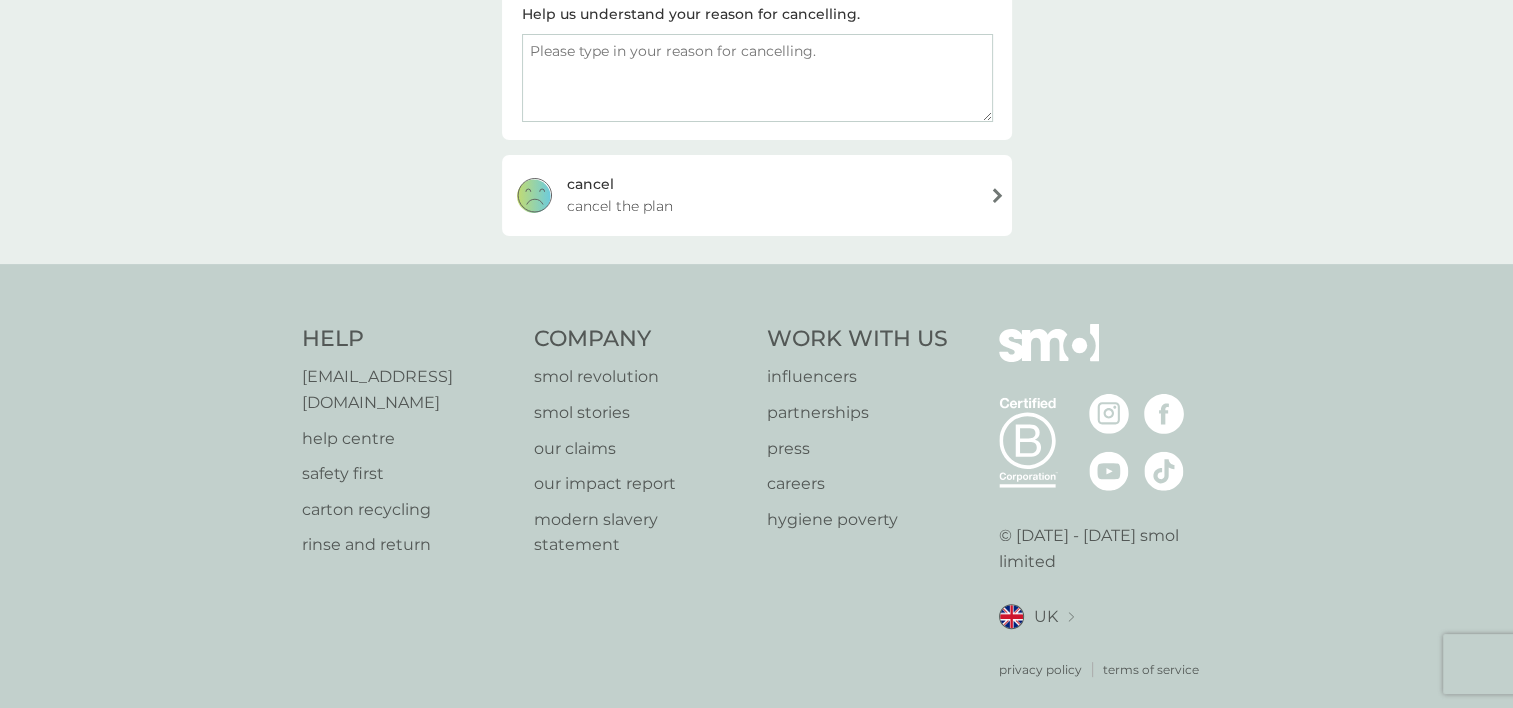 scroll, scrollTop: 266, scrollLeft: 0, axis: vertical 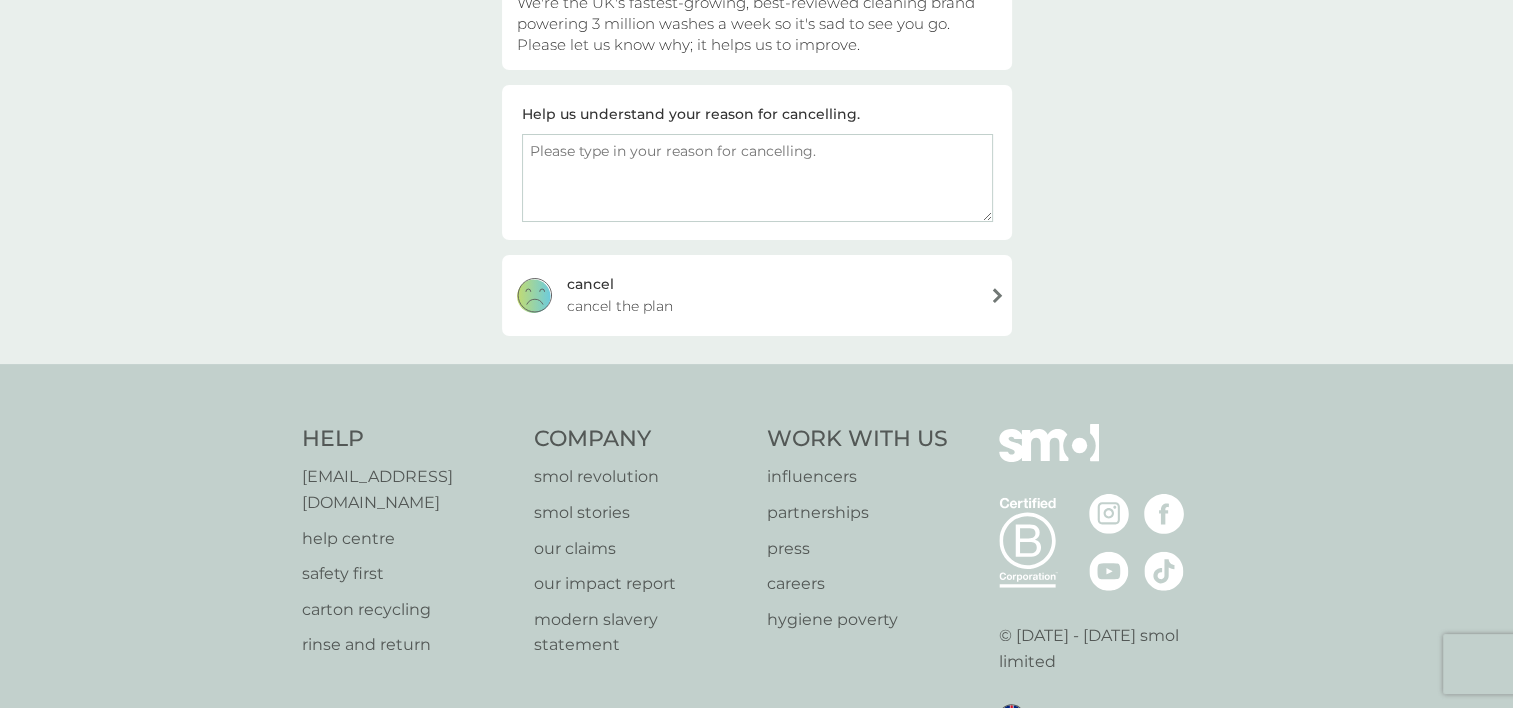 click at bounding box center (757, 178) 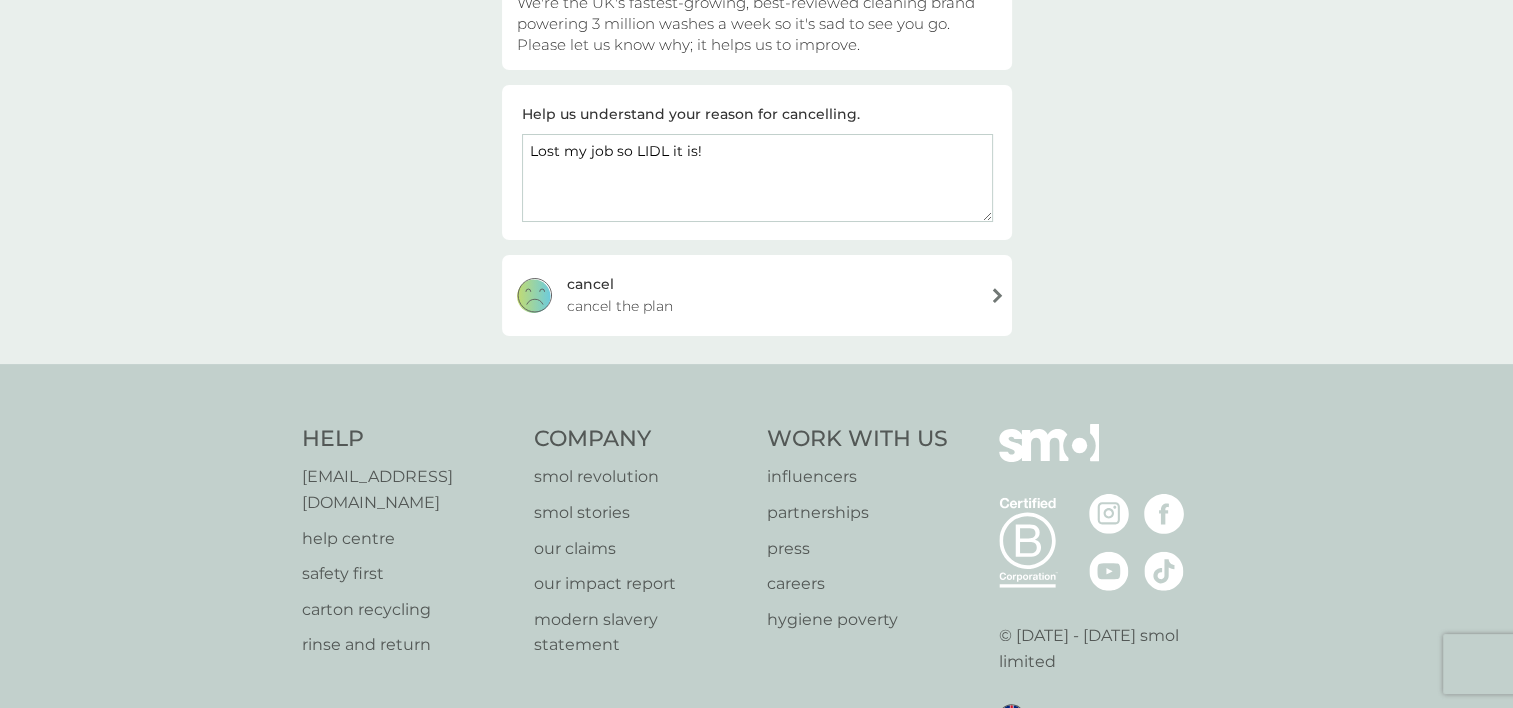 type on "Lost my job so LIDL it is!" 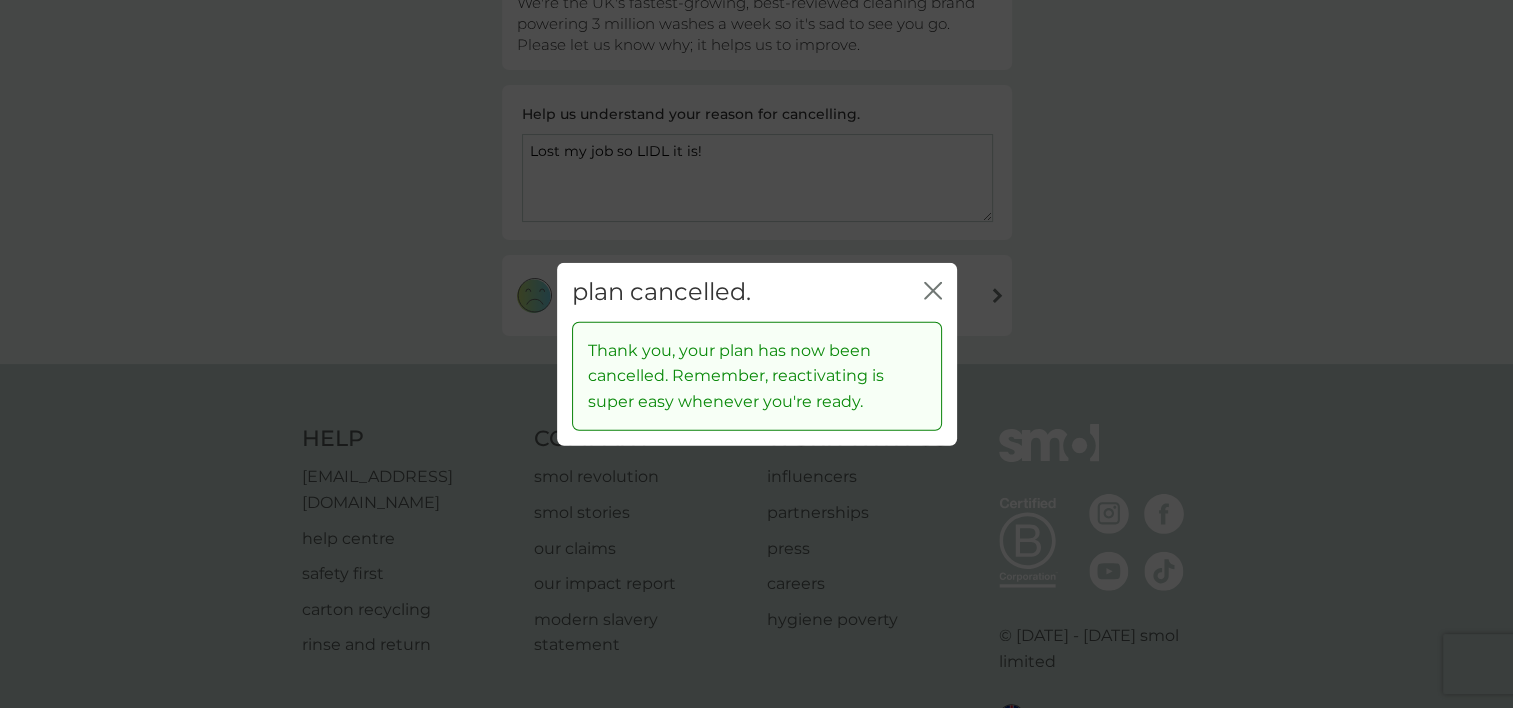 click on "plan cancelled. close" at bounding box center (757, 292) 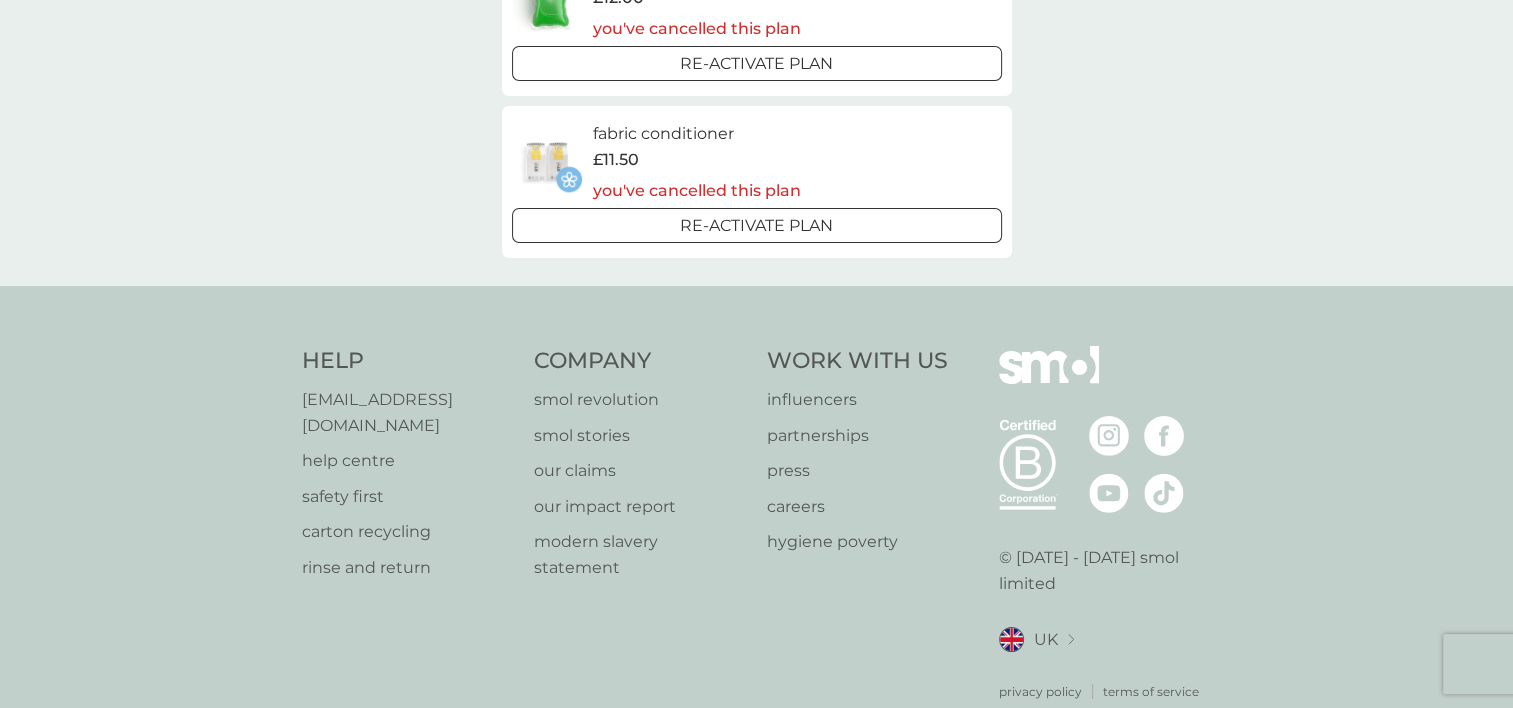 scroll, scrollTop: 0, scrollLeft: 0, axis: both 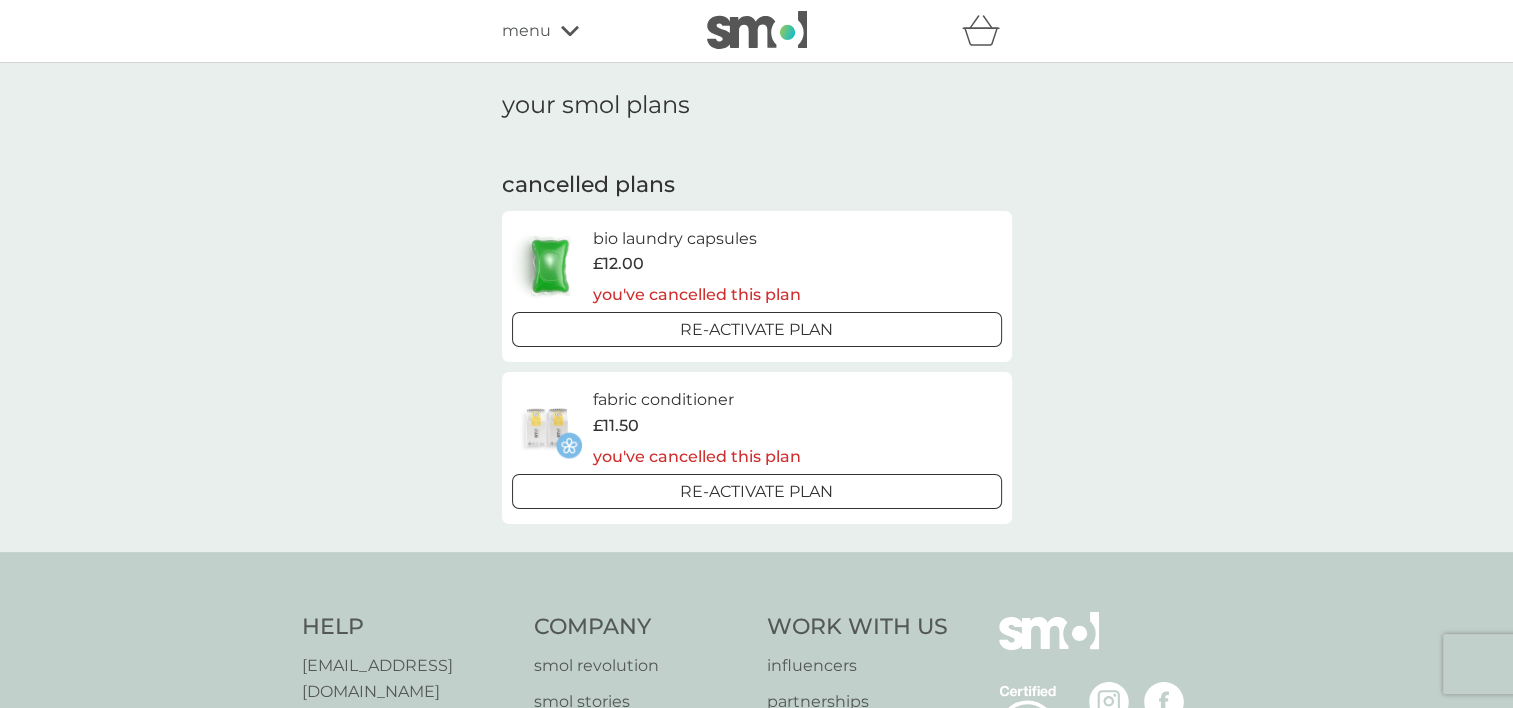 click 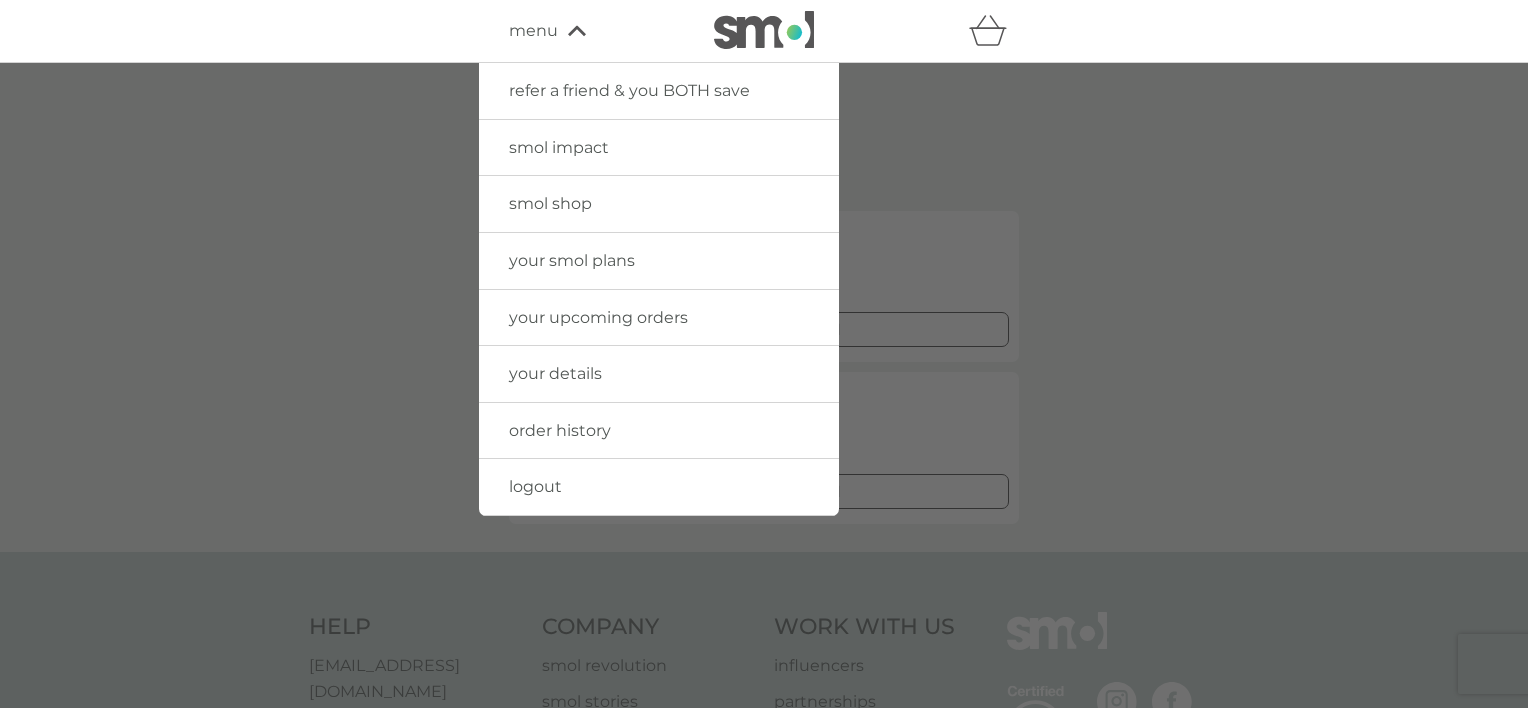click on "your details" at bounding box center [555, 373] 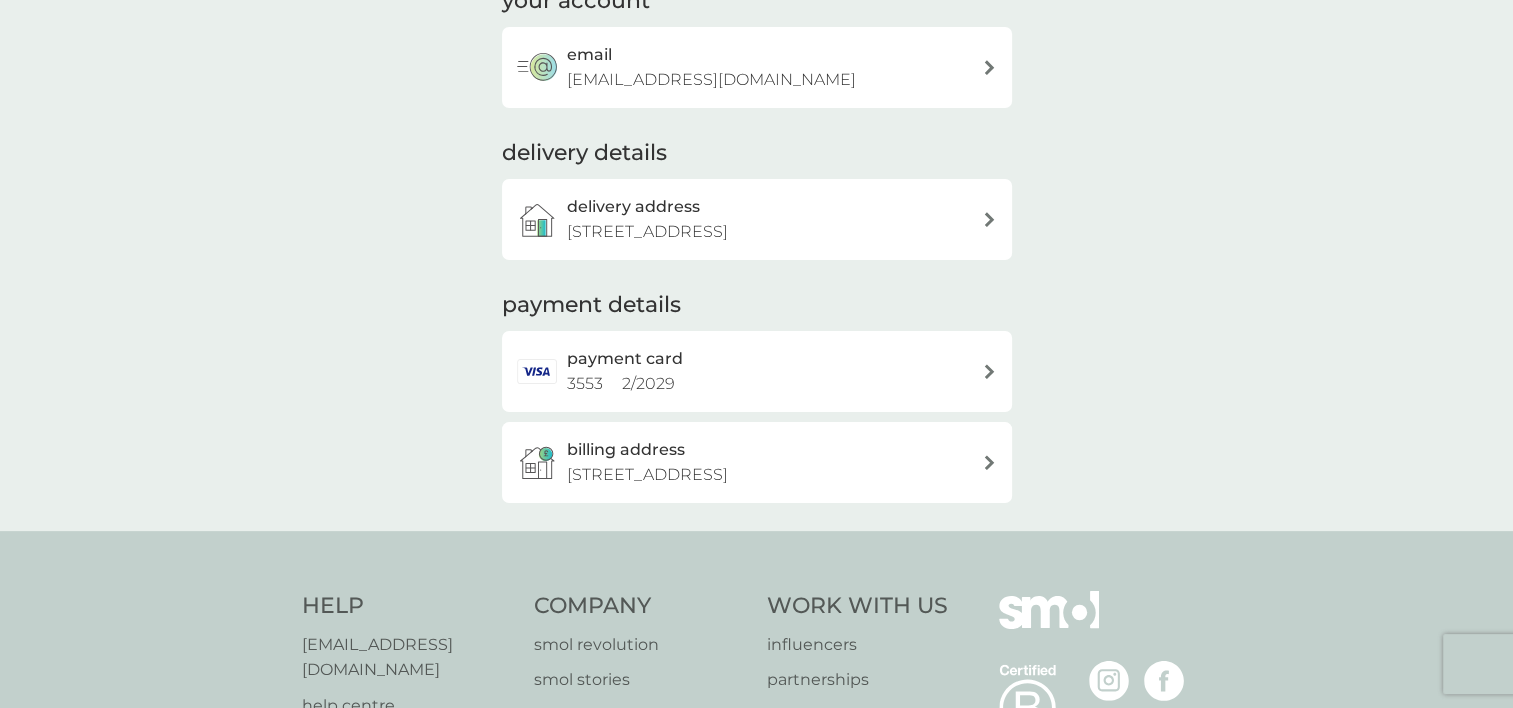 scroll, scrollTop: 0, scrollLeft: 0, axis: both 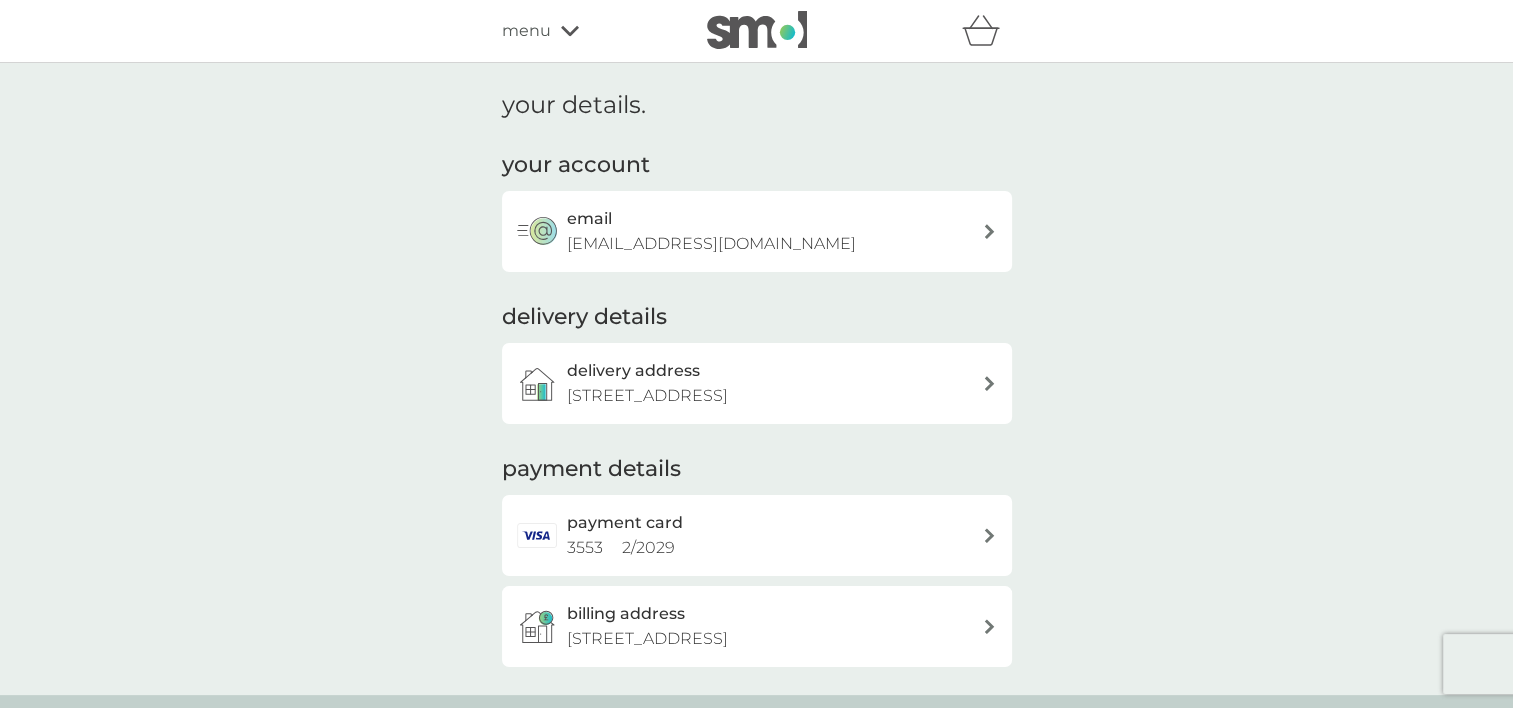 click on "[EMAIL_ADDRESS][DOMAIN_NAME]" at bounding box center (711, 244) 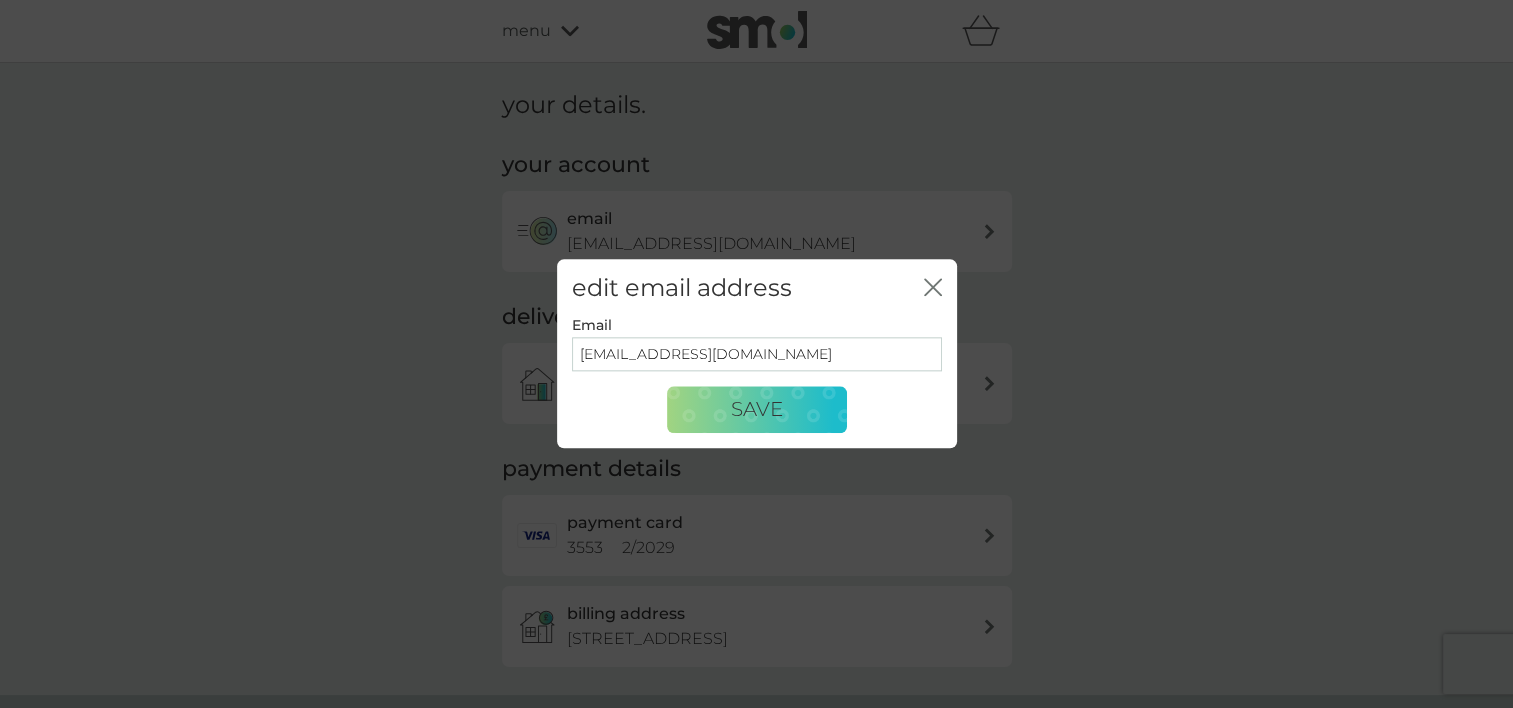 click on "close" 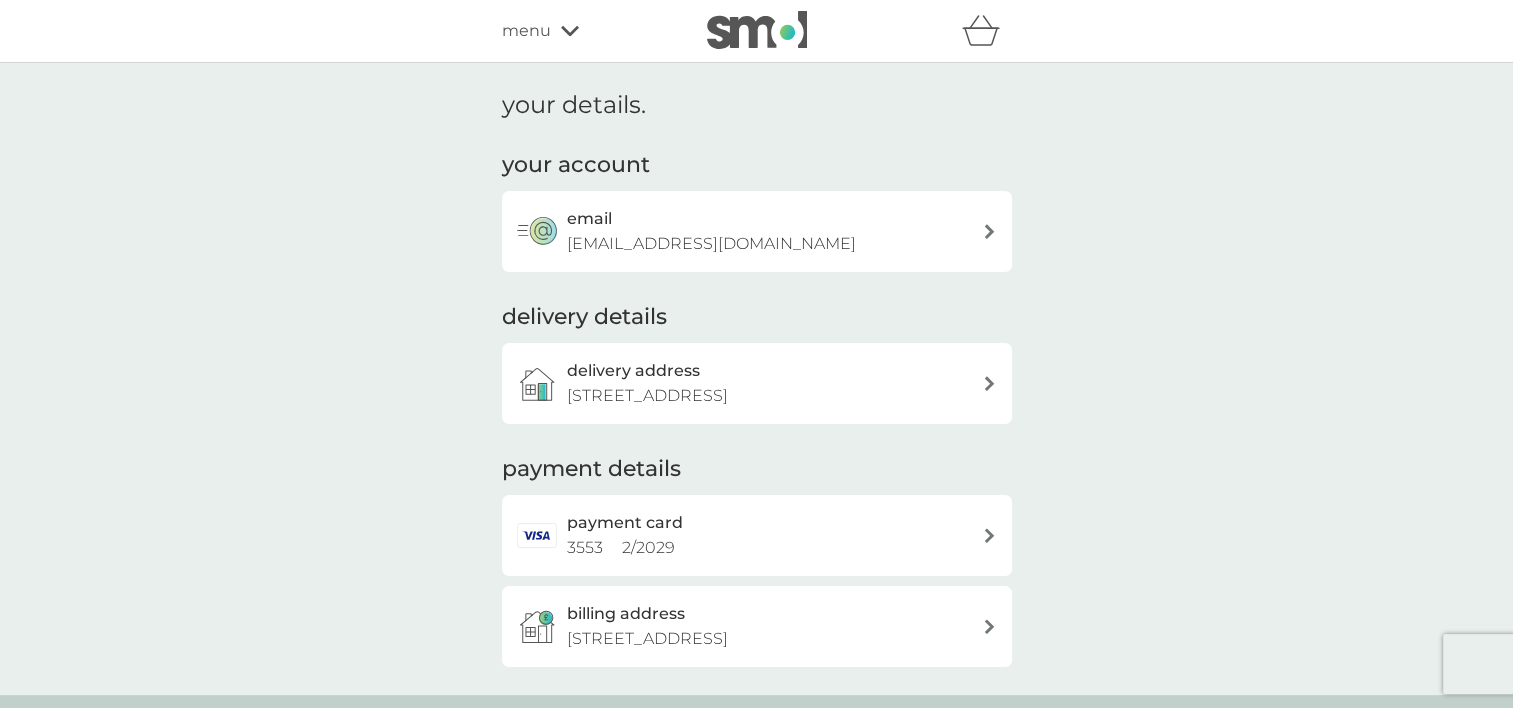 click on "billing address Kestrel Cottage, High Street, Fulbeck, Grantham, NG32 3JT" at bounding box center (757, 626) 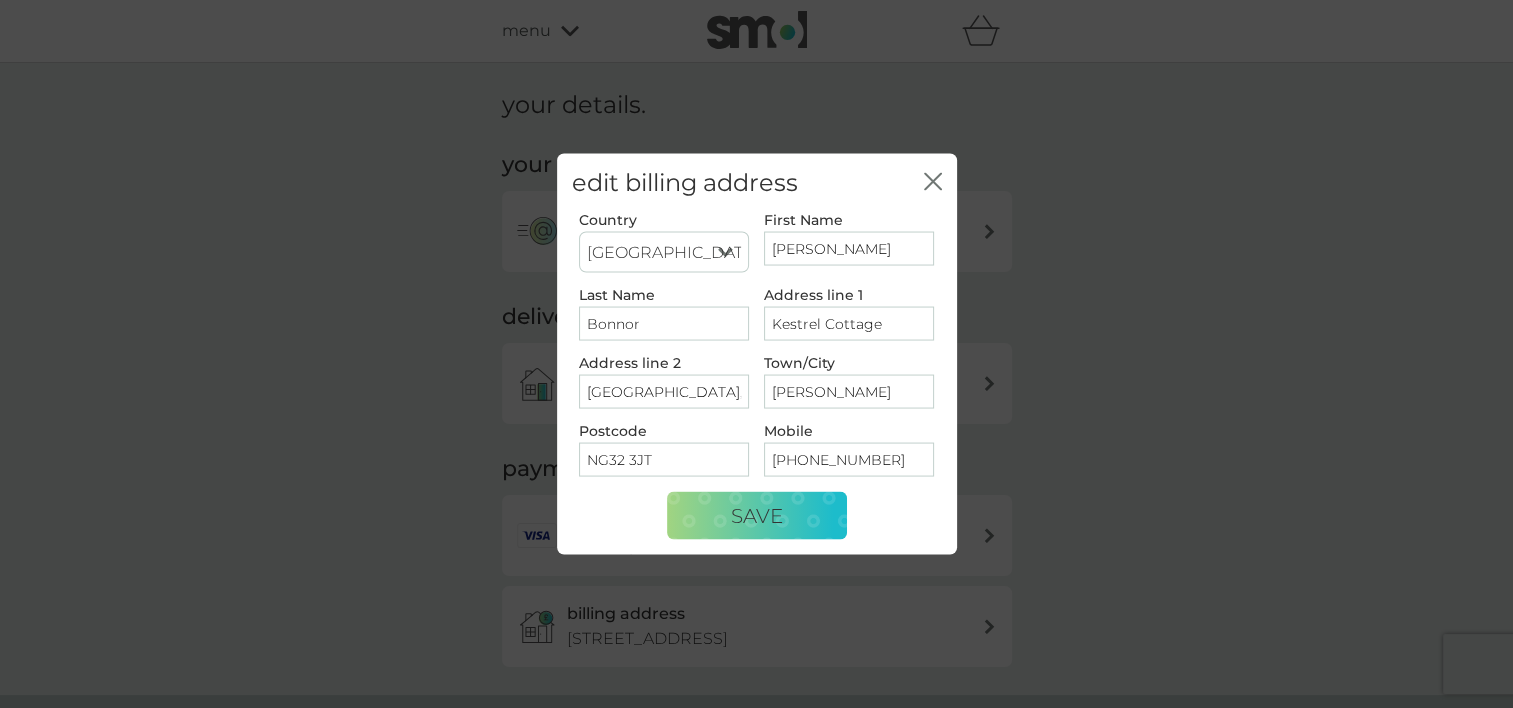 click on "close" 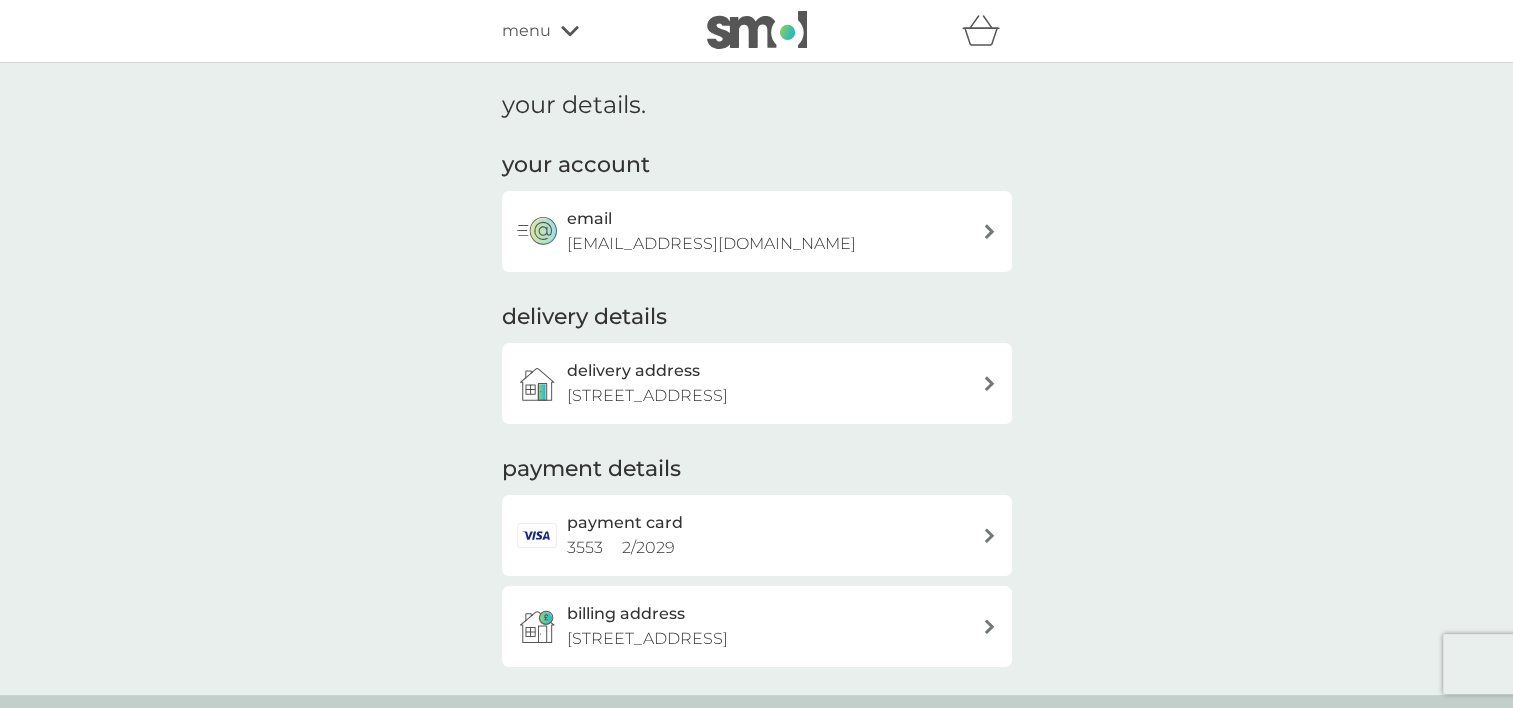 click on "menu" at bounding box center (526, 31) 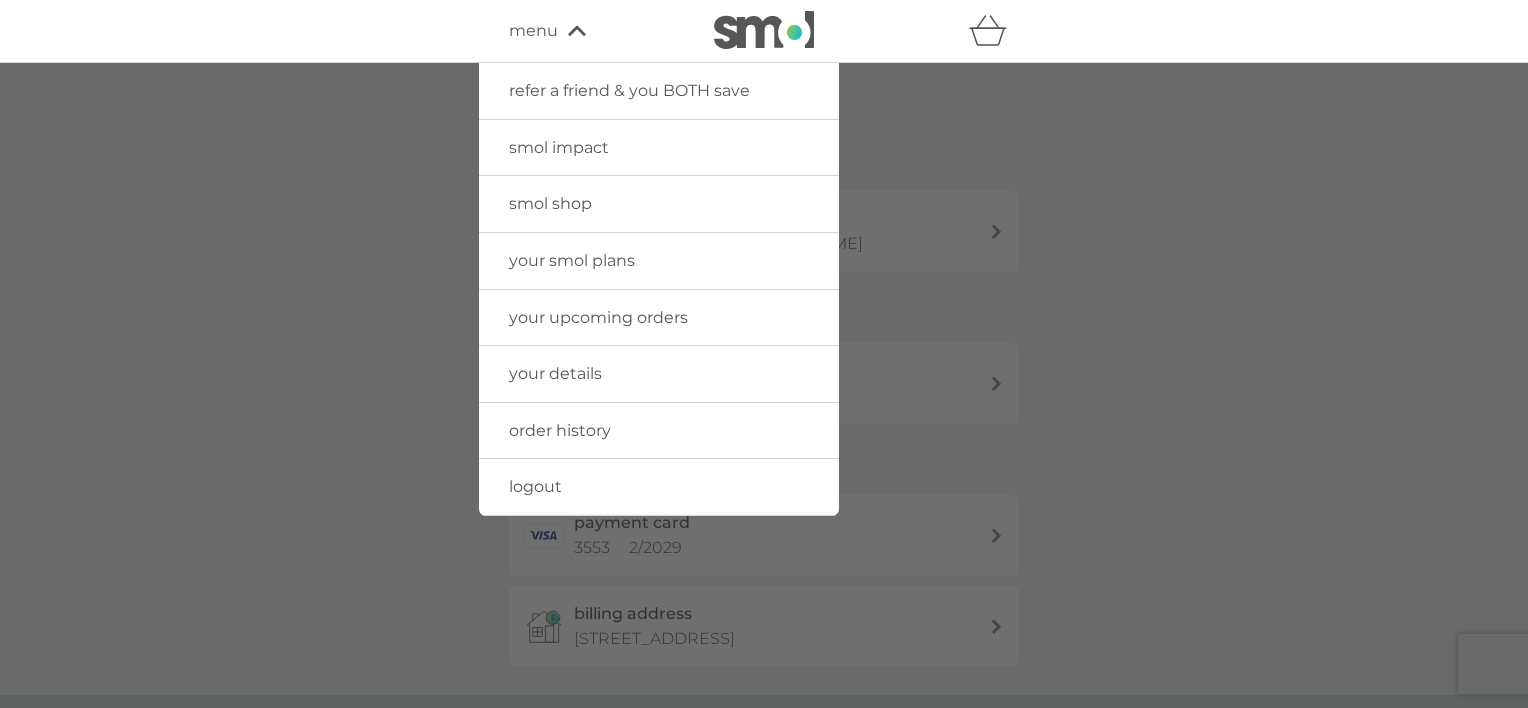 click on "order history" at bounding box center (560, 430) 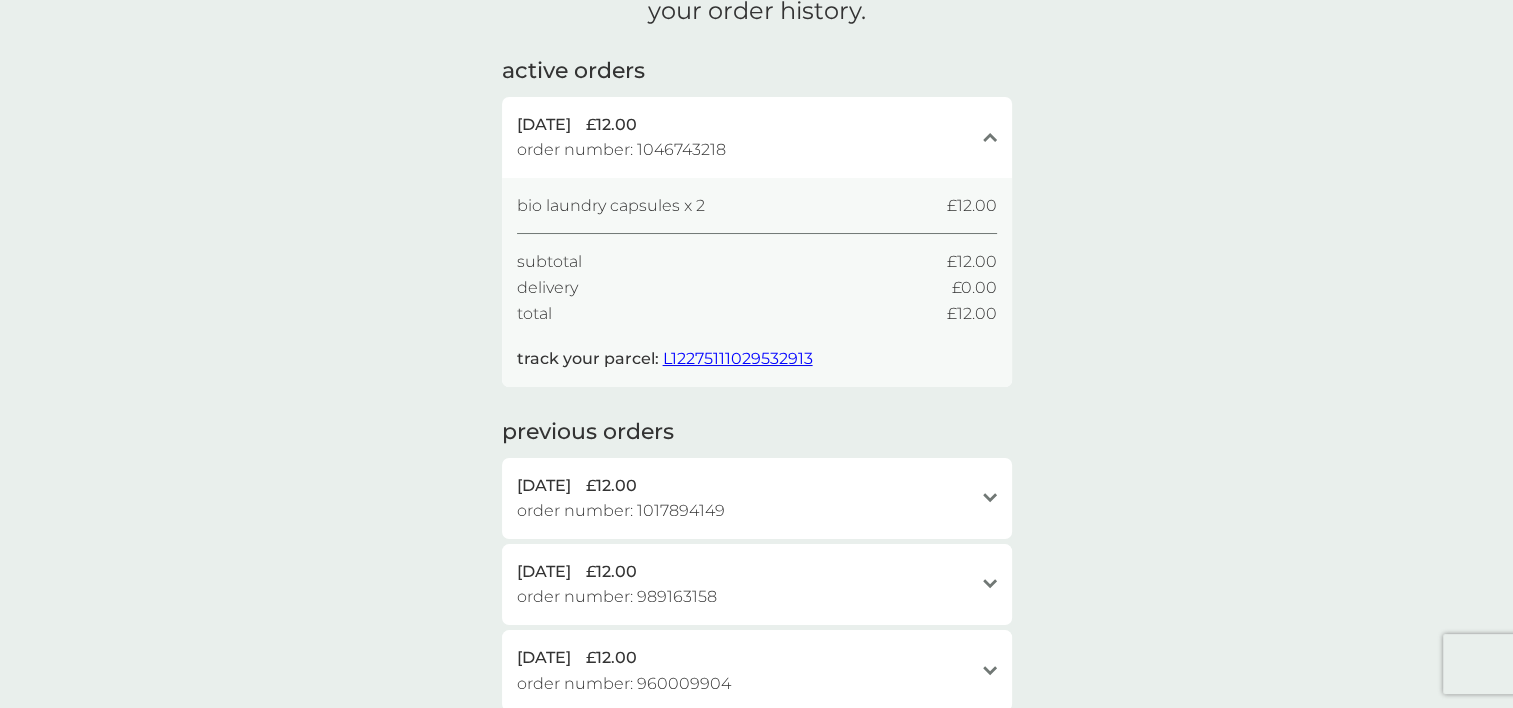 scroll, scrollTop: 0, scrollLeft: 0, axis: both 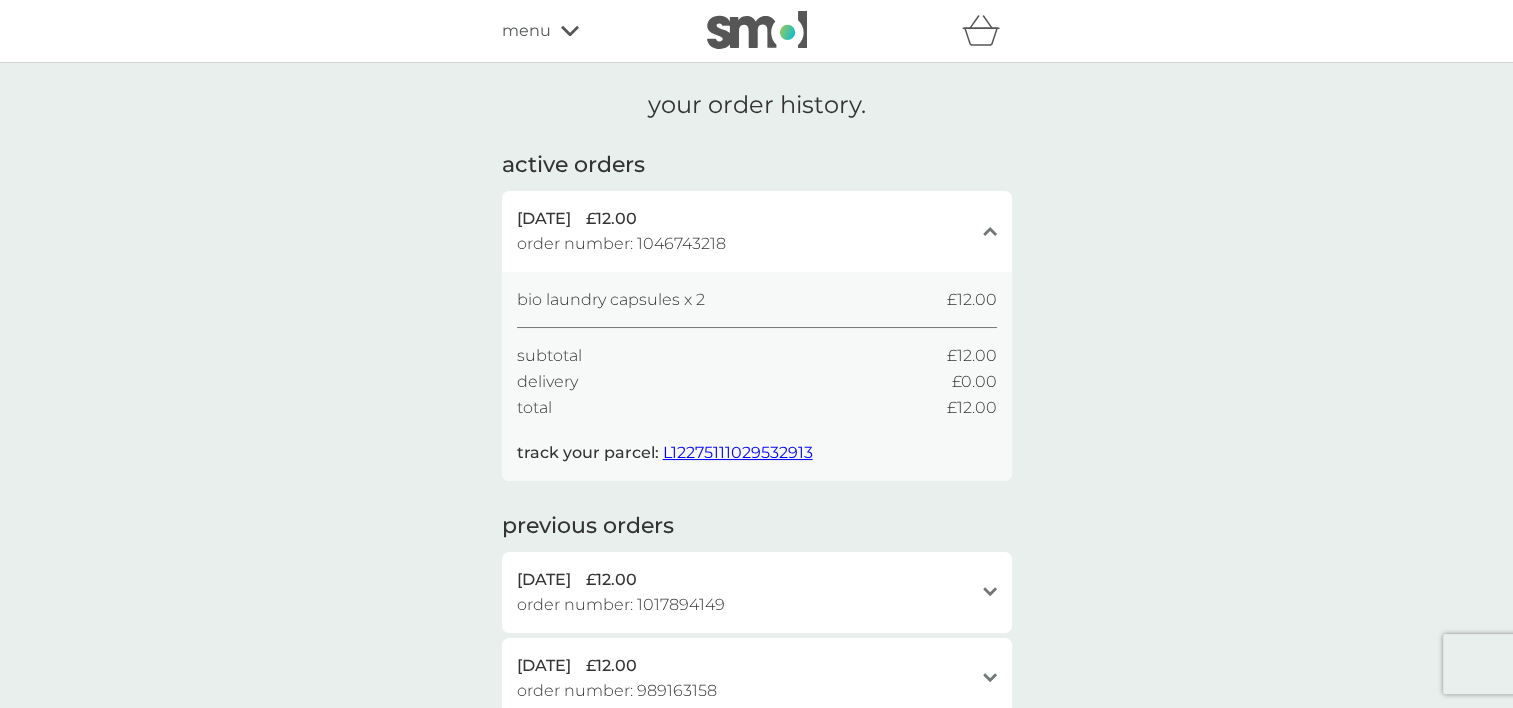 click 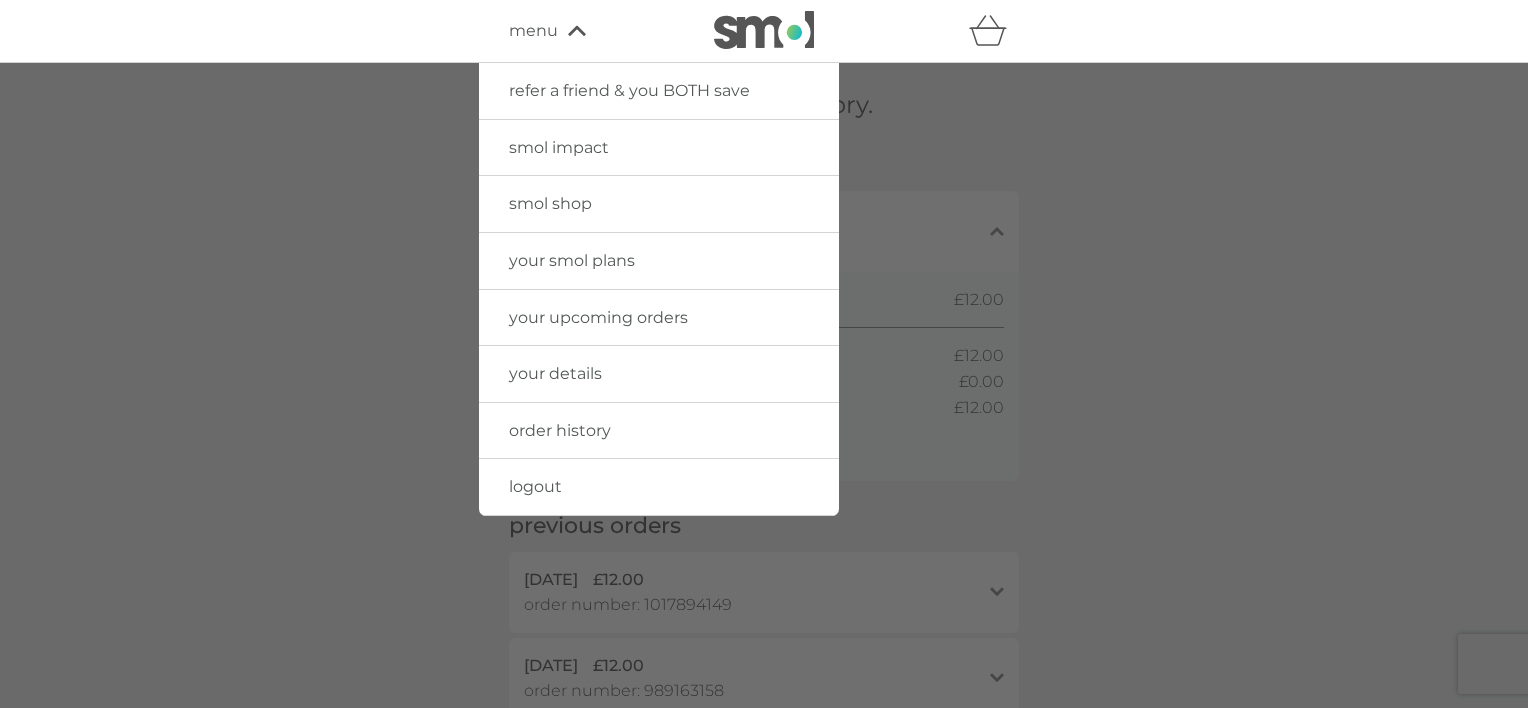 click on "your smol plans" at bounding box center (572, 260) 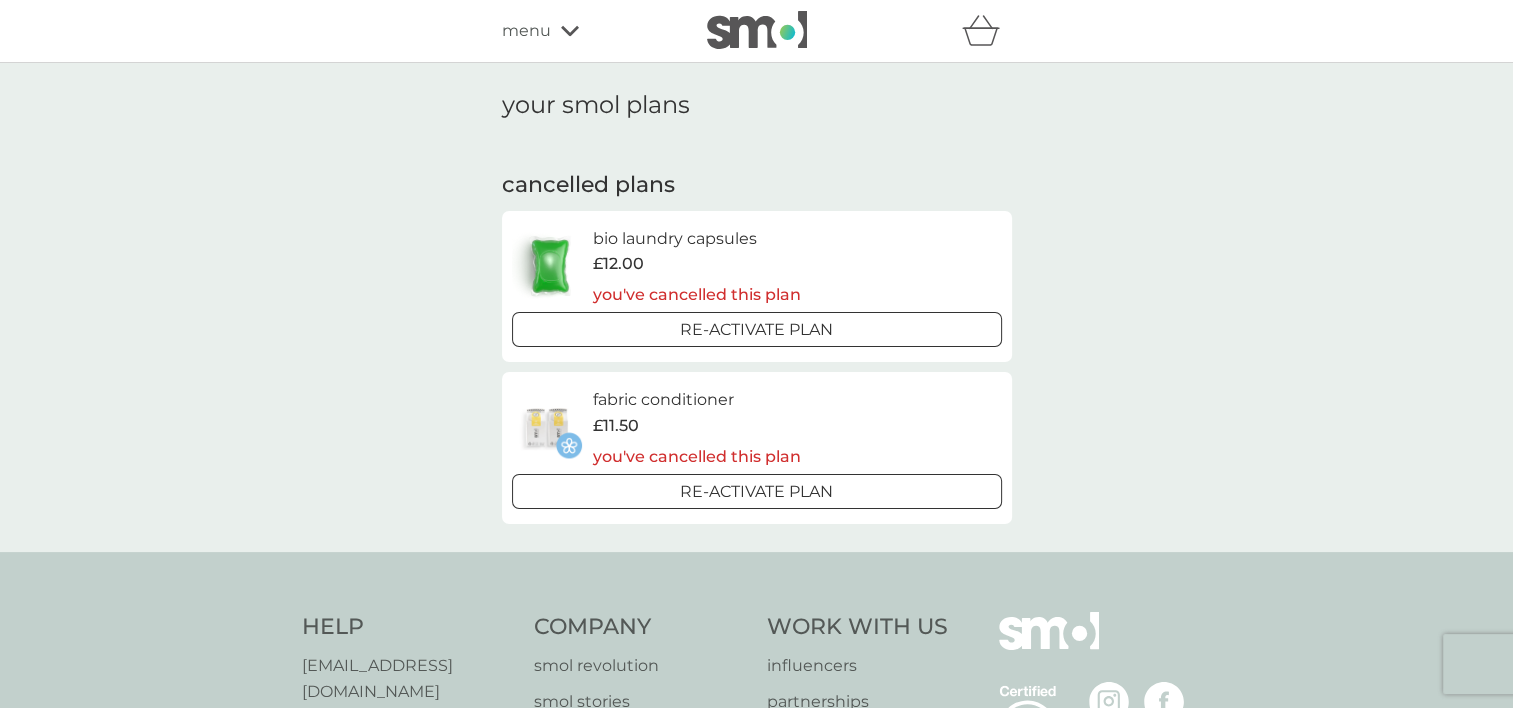 click at bounding box center (550, 266) 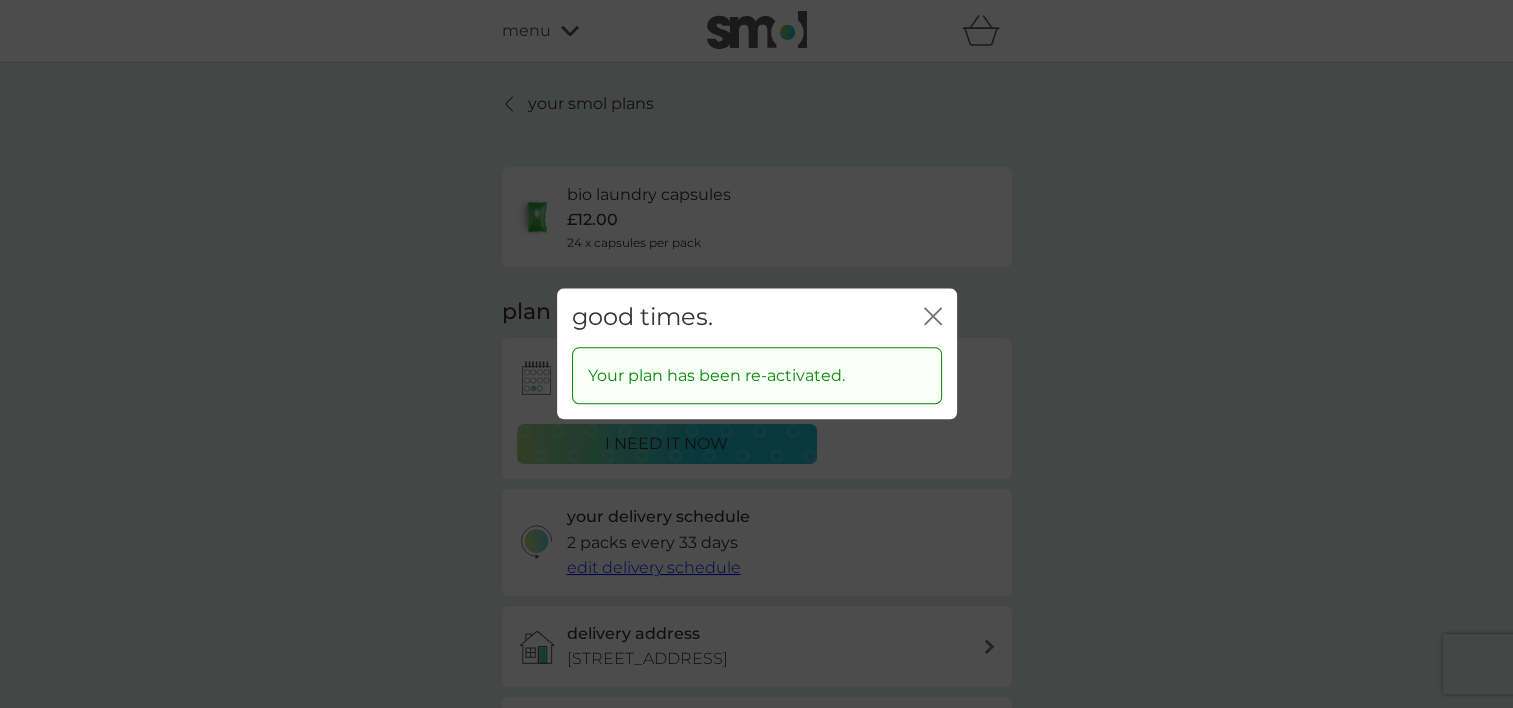 click on "close" 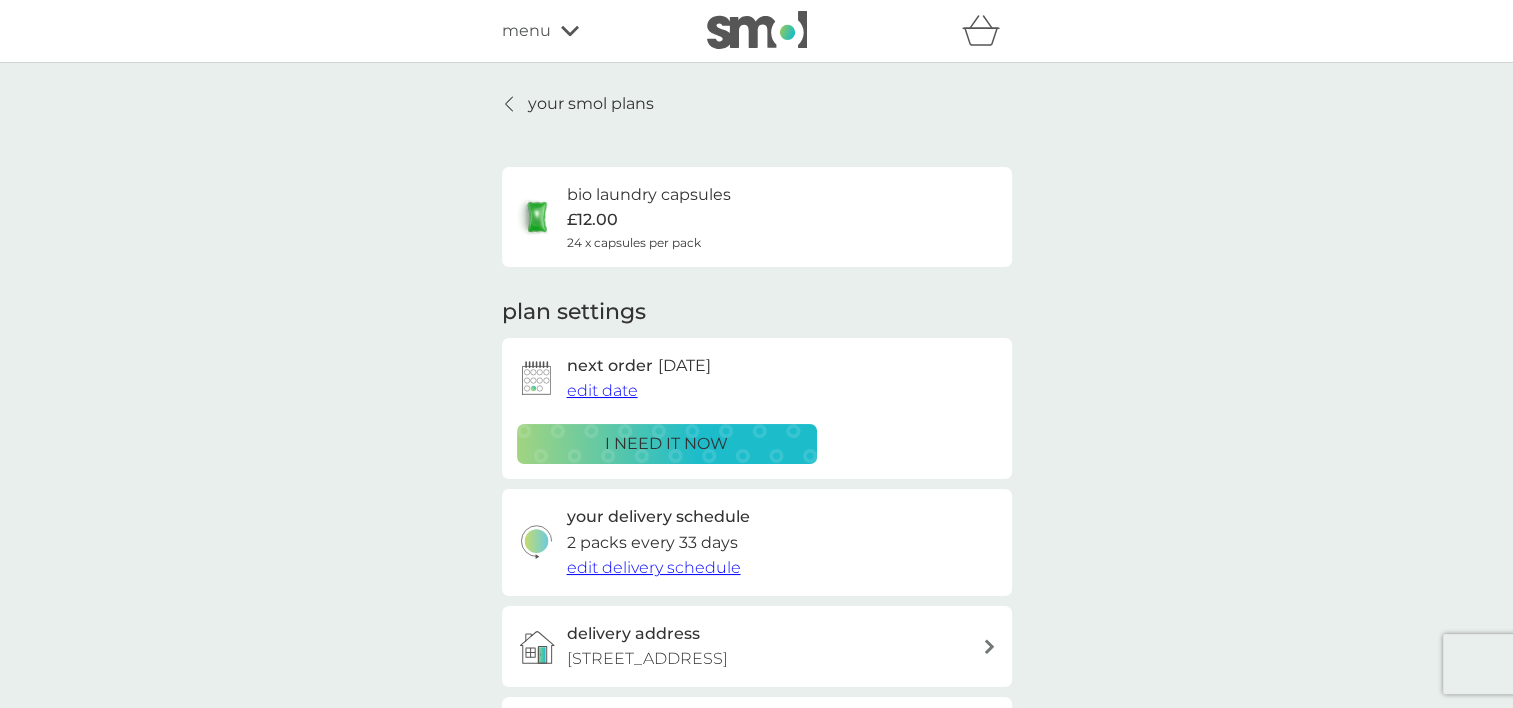 click on "24 x capsules per pack" at bounding box center [634, 242] 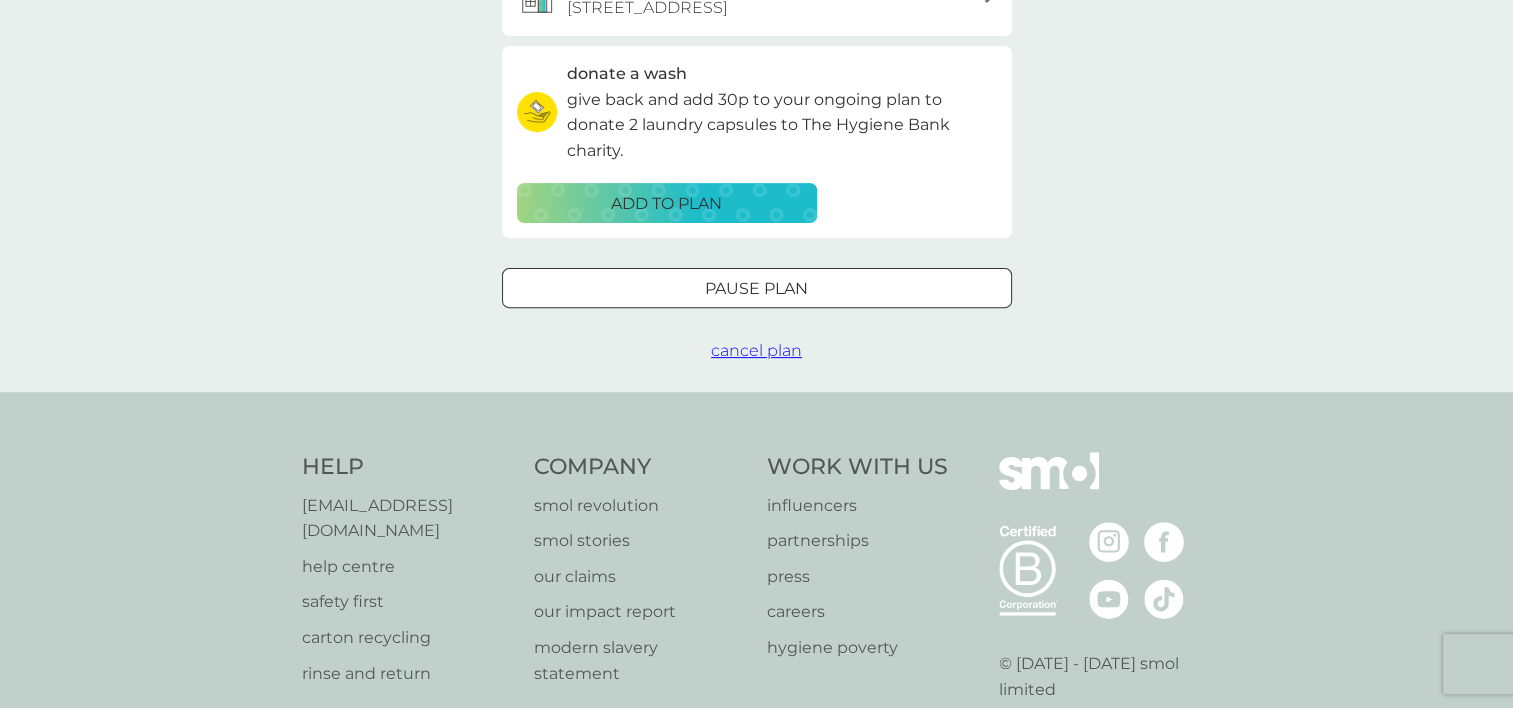 scroll, scrollTop: 700, scrollLeft: 0, axis: vertical 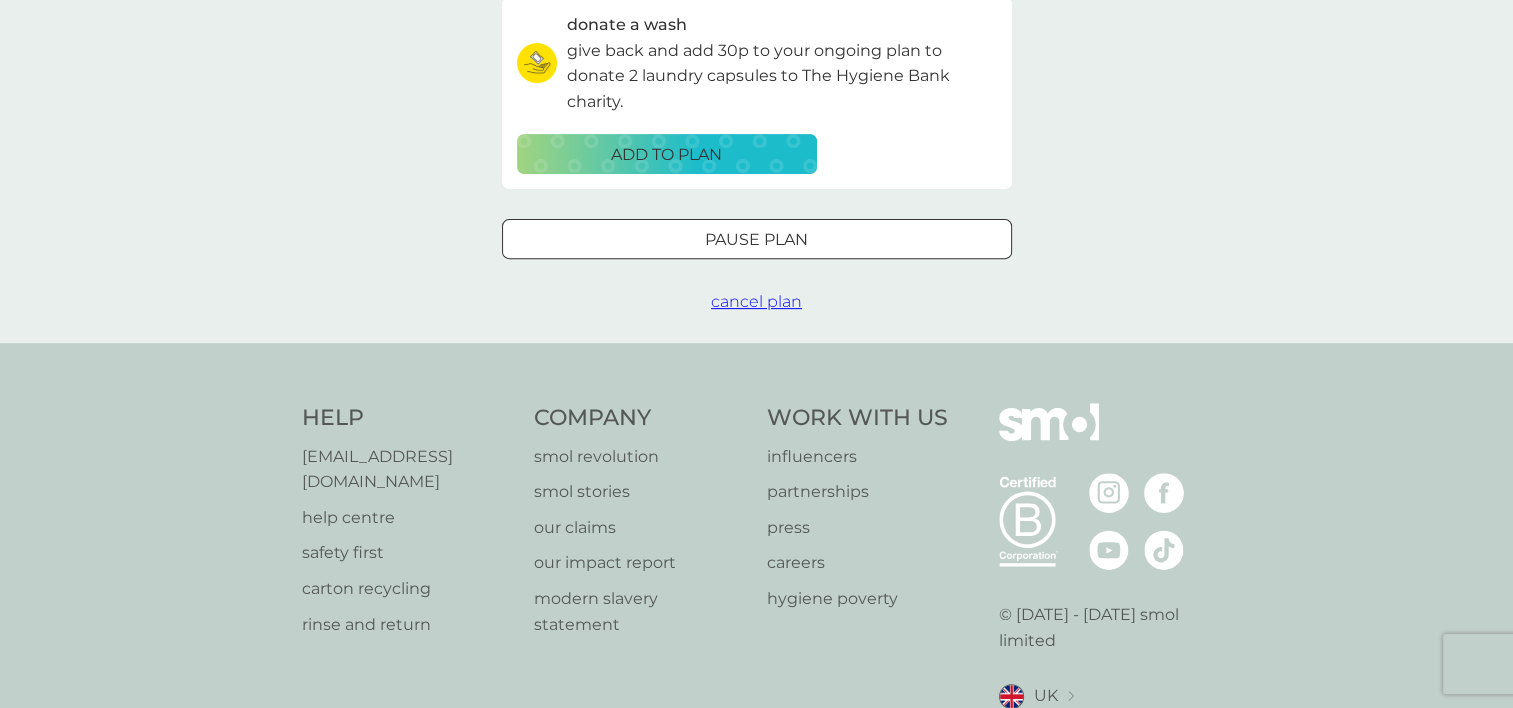 click on "cancel plan" at bounding box center [756, 301] 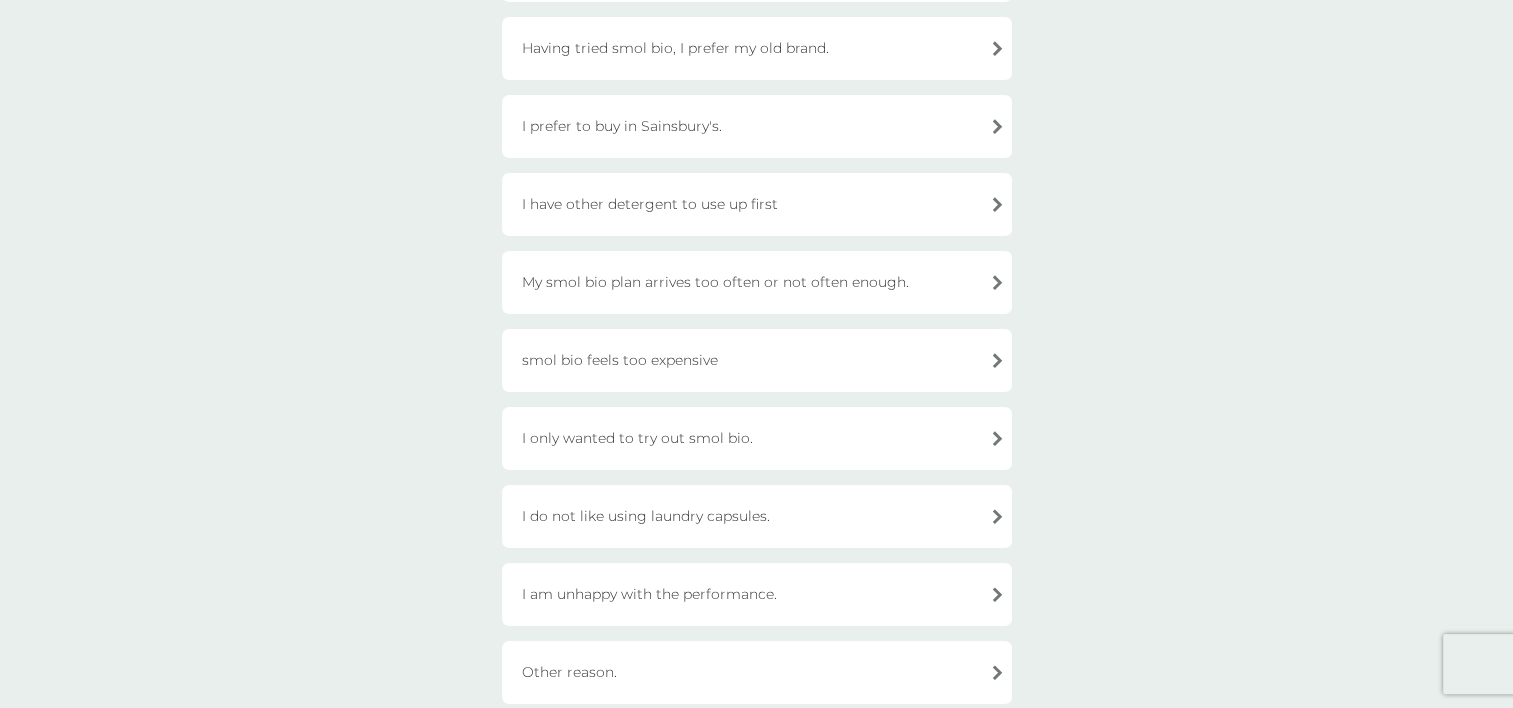 scroll, scrollTop: 600, scrollLeft: 0, axis: vertical 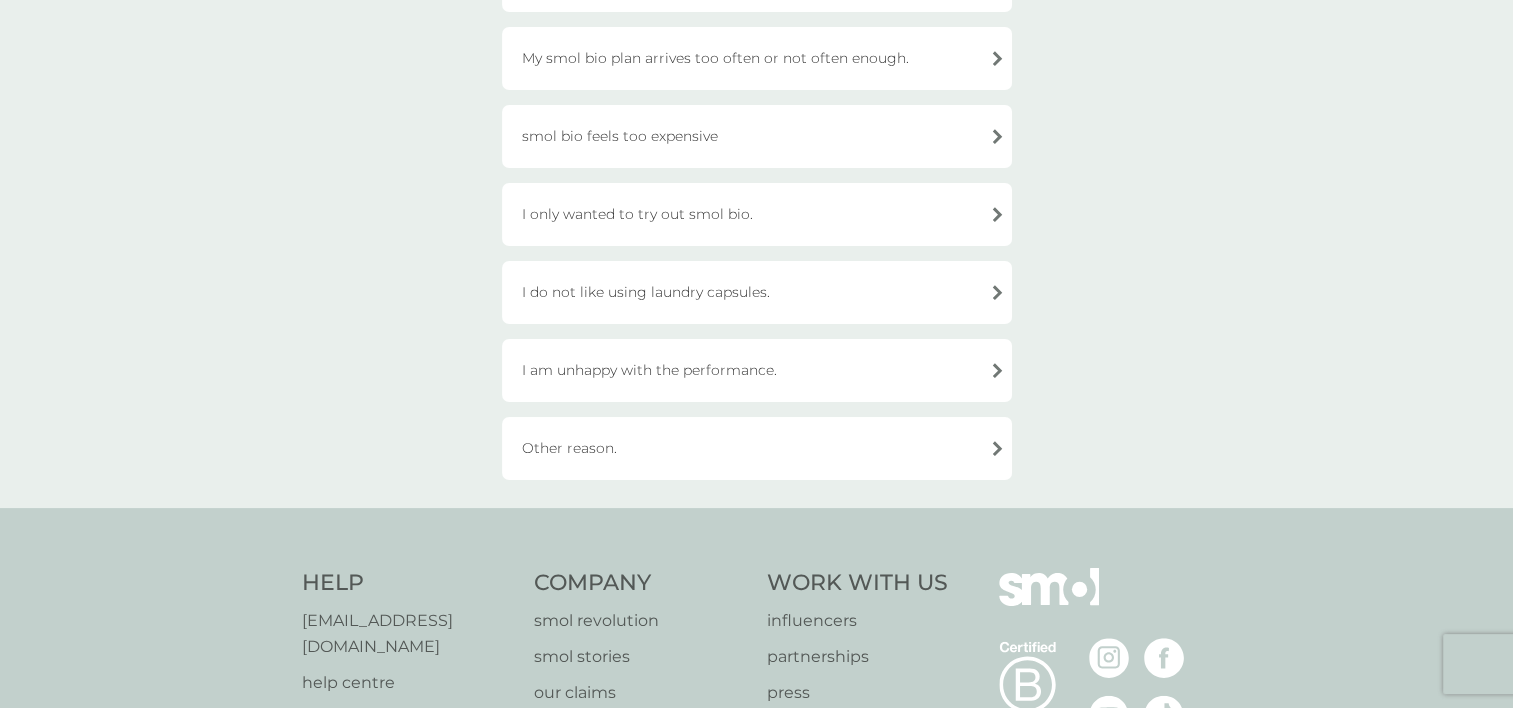 click on "Other reason." at bounding box center (757, 448) 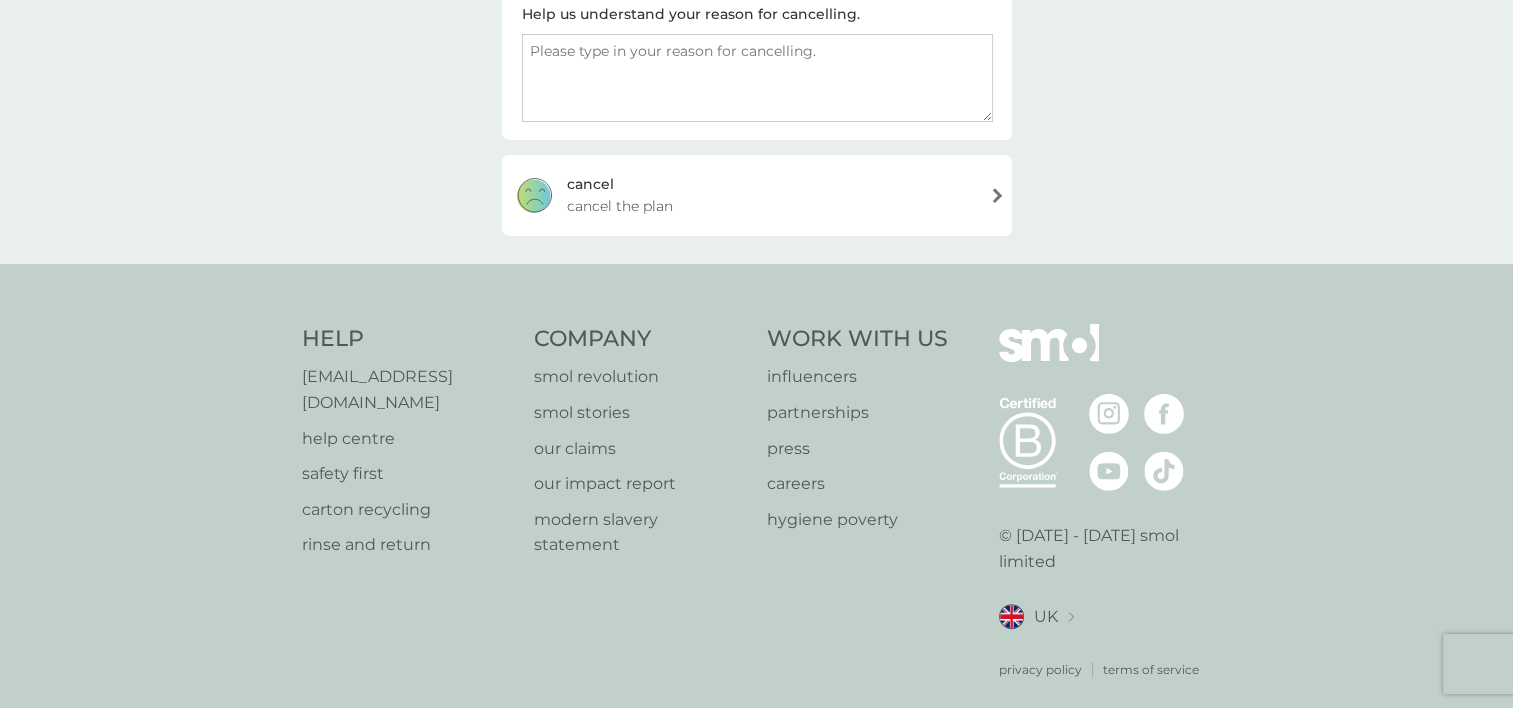 click on "cancel the plan" at bounding box center (620, 206) 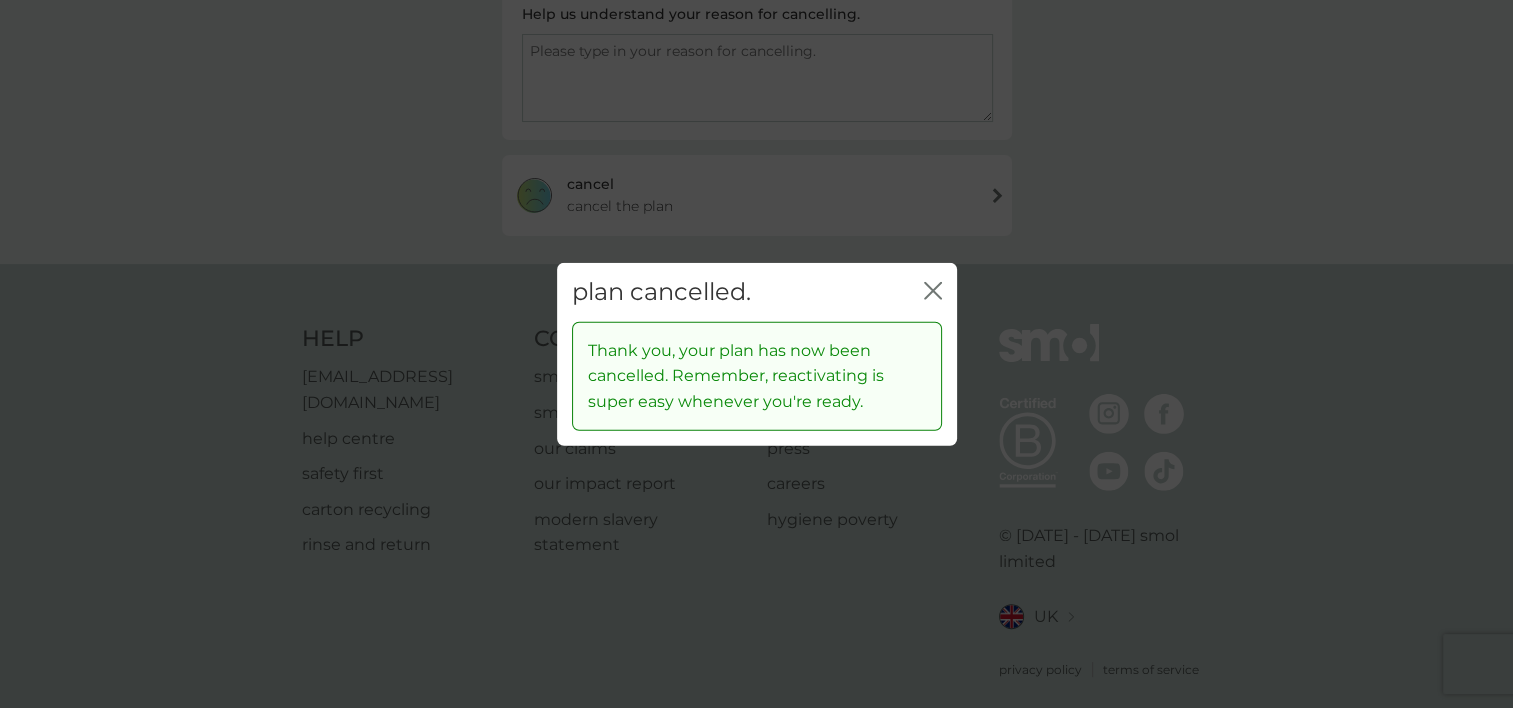 click on "close" at bounding box center [933, 292] 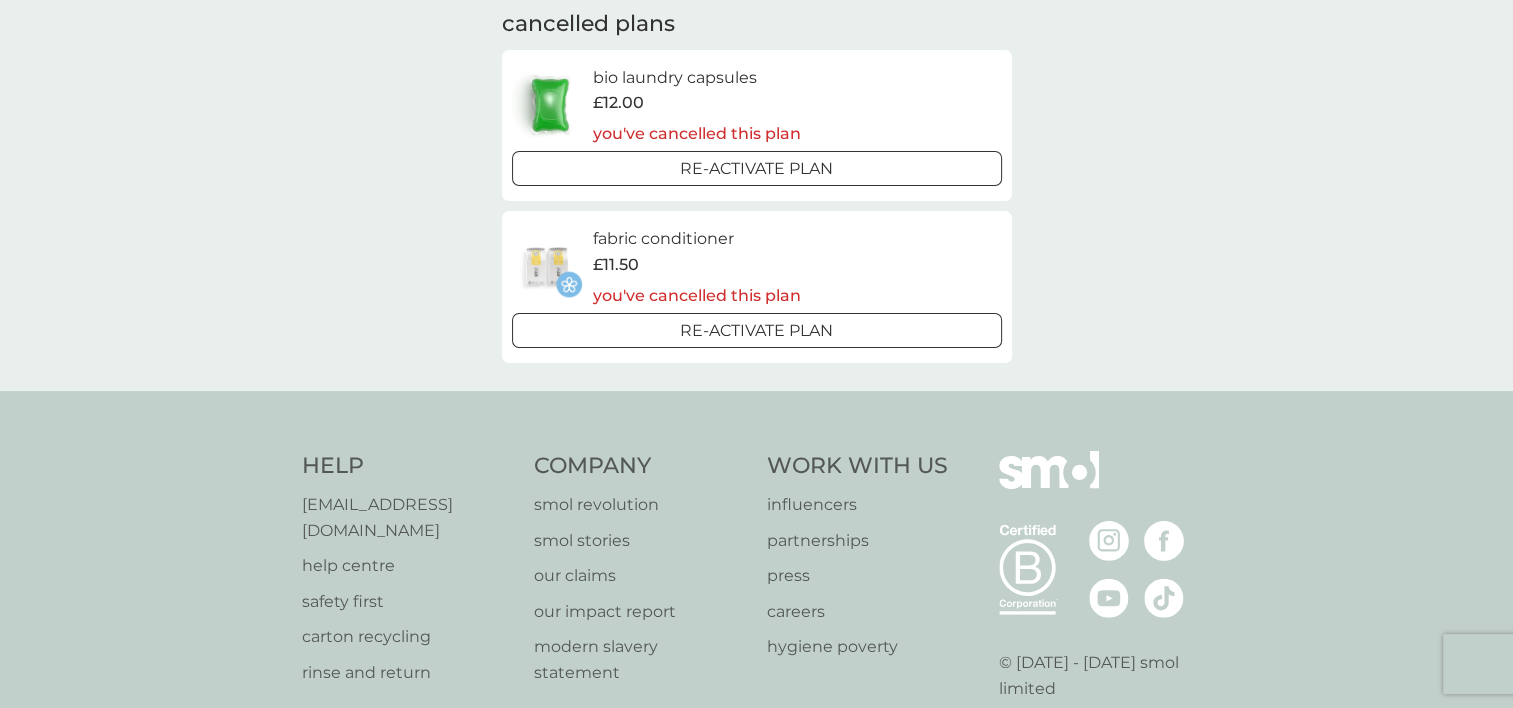 scroll, scrollTop: 0, scrollLeft: 0, axis: both 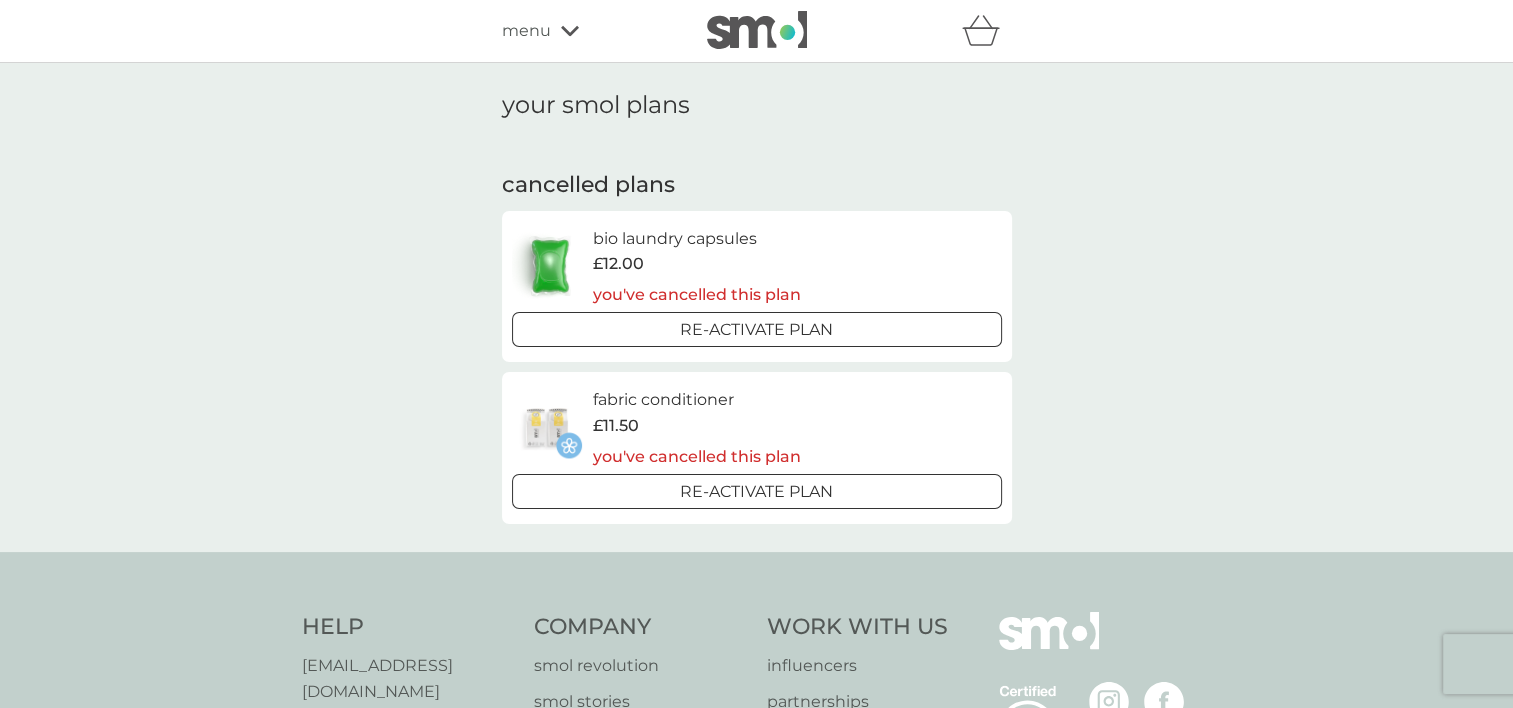 click on "menu" at bounding box center (526, 31) 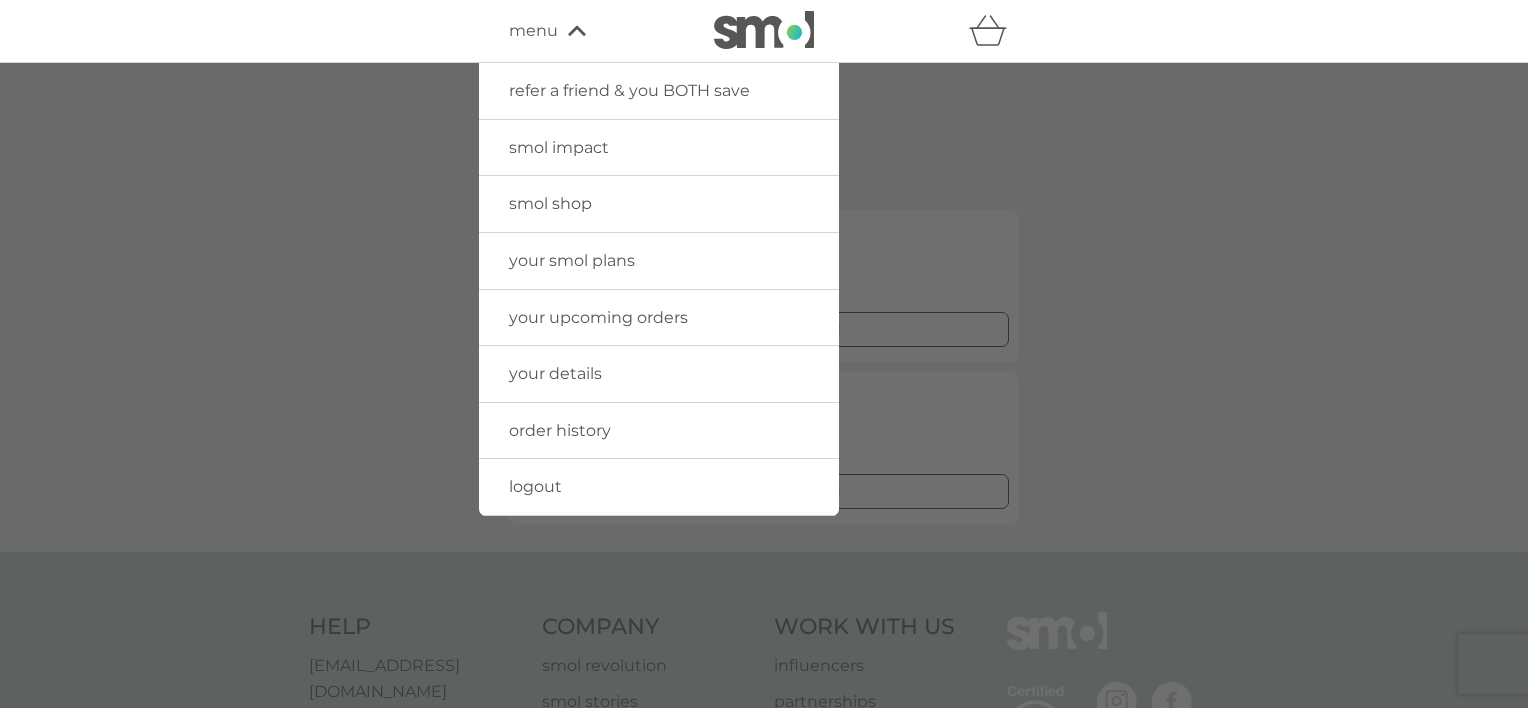 click on "your details" at bounding box center (555, 373) 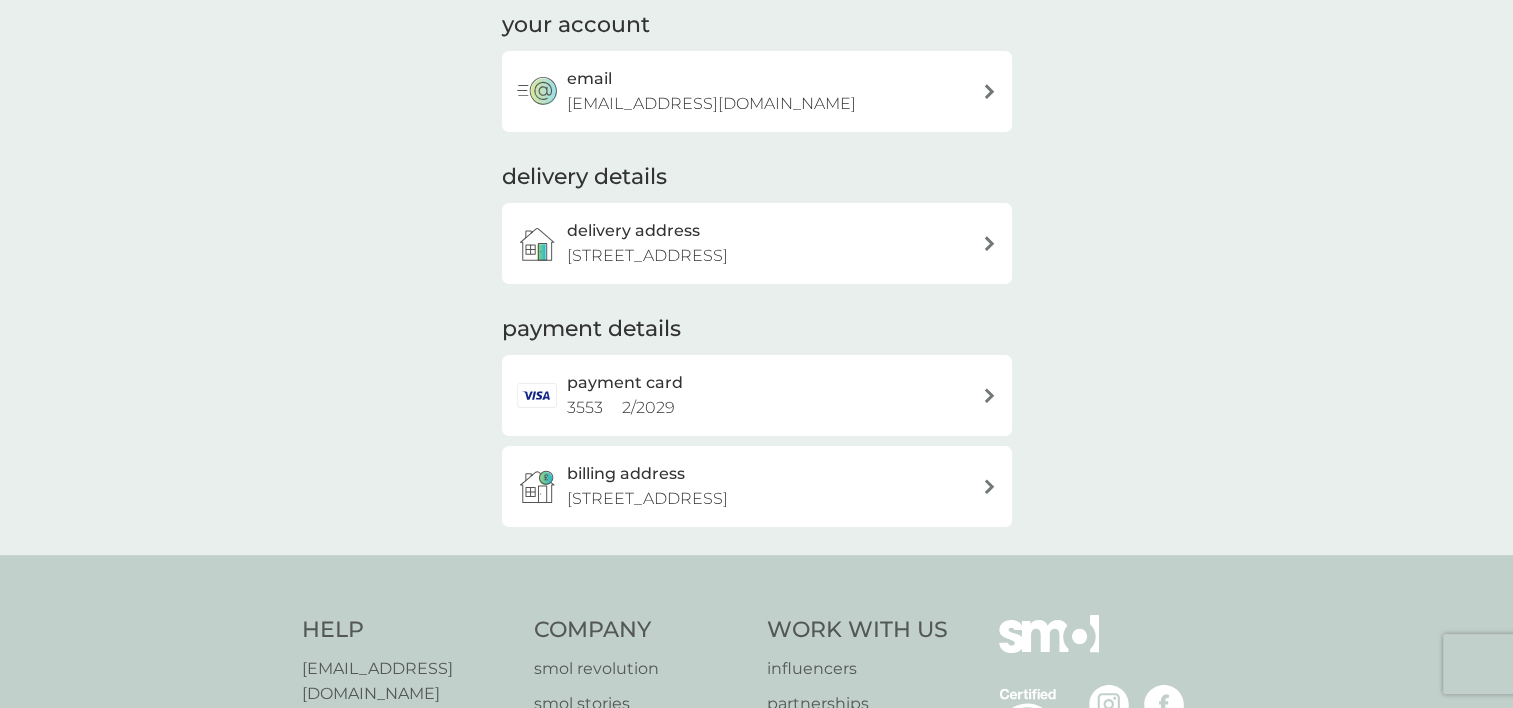 scroll, scrollTop: 0, scrollLeft: 0, axis: both 